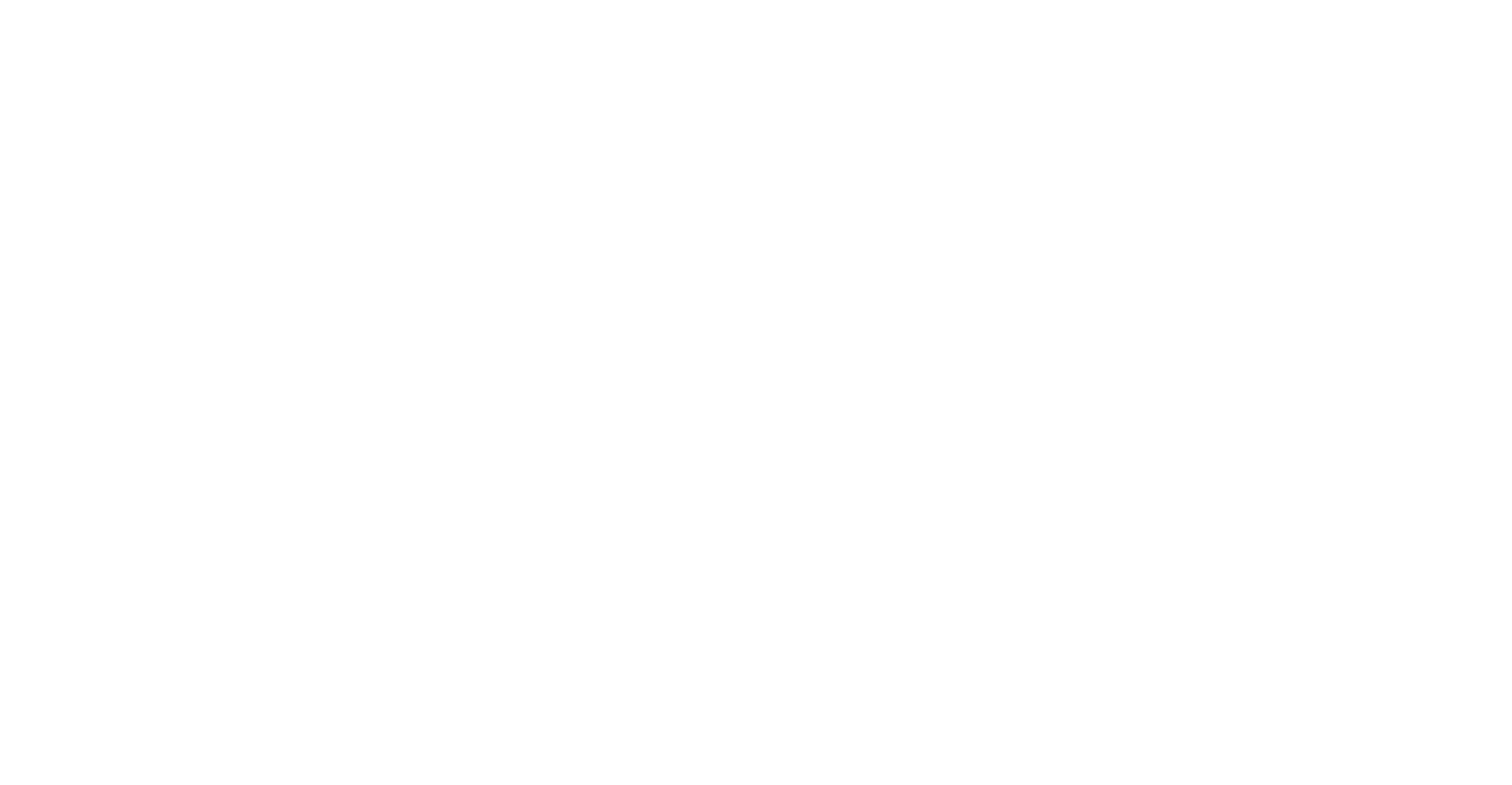 scroll, scrollTop: 0, scrollLeft: 0, axis: both 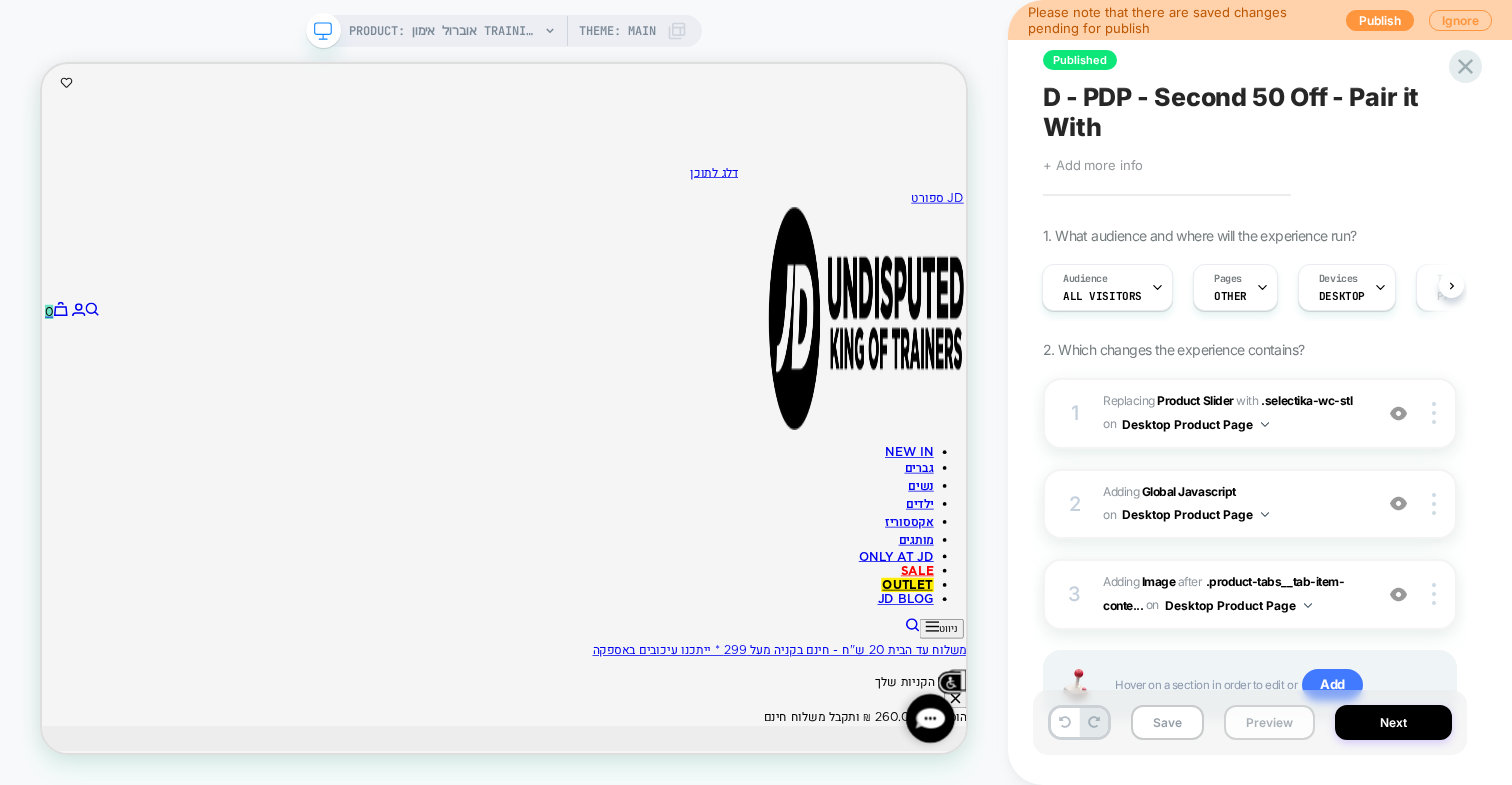 click on "Preview" at bounding box center (1269, 722) 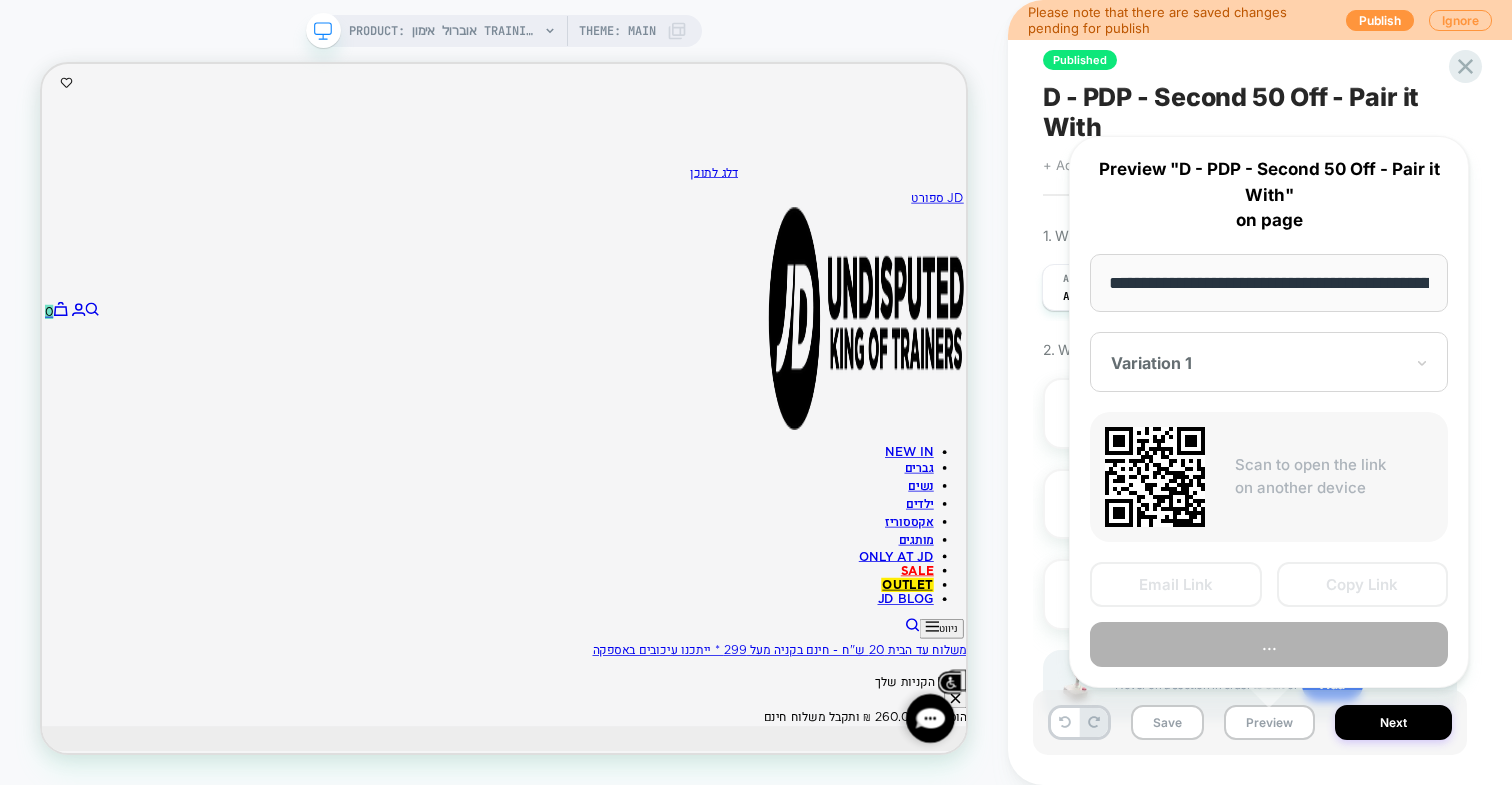 scroll, scrollTop: 0, scrollLeft: 225, axis: horizontal 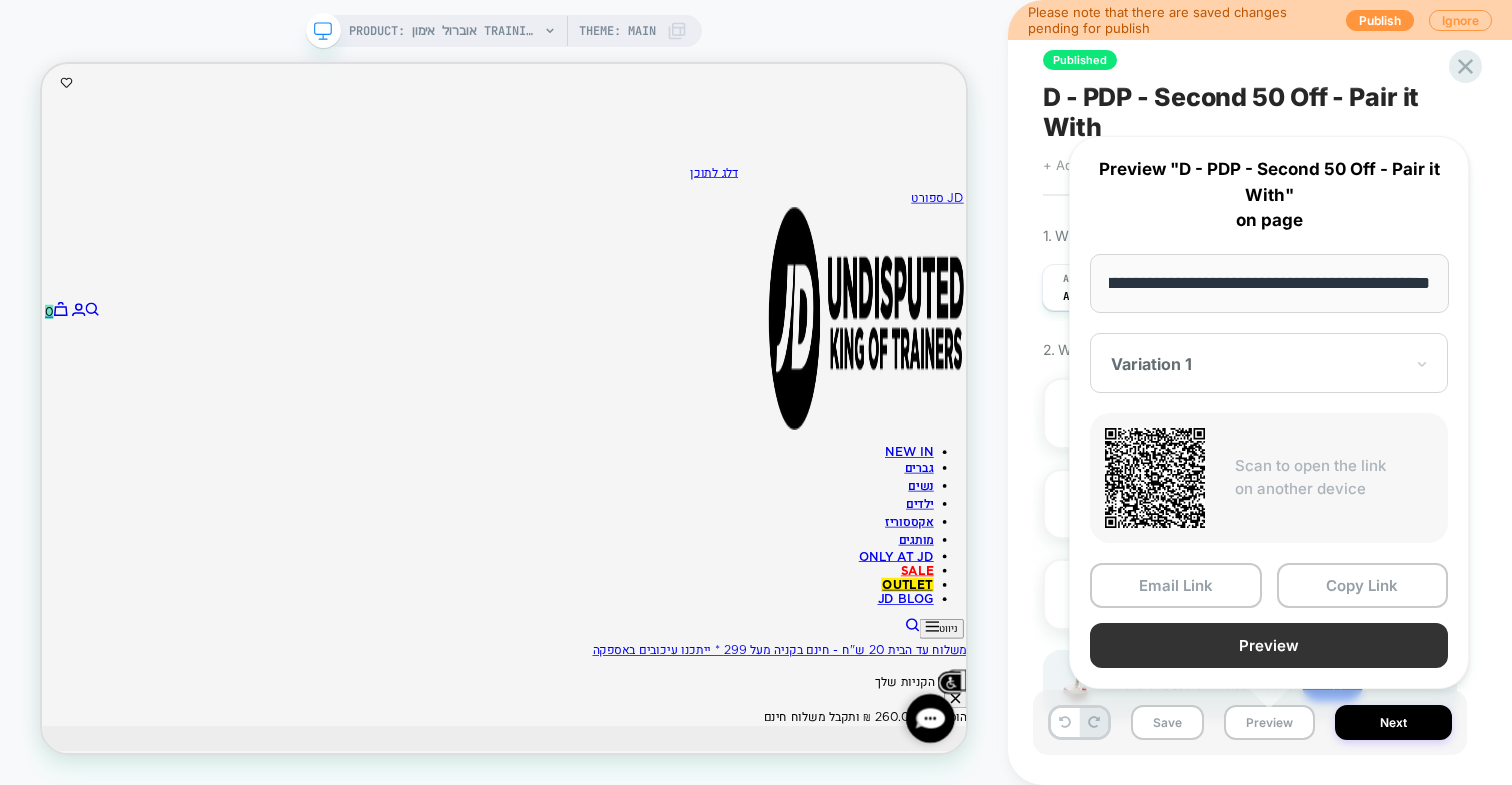 click on "Preview" at bounding box center [1269, 645] 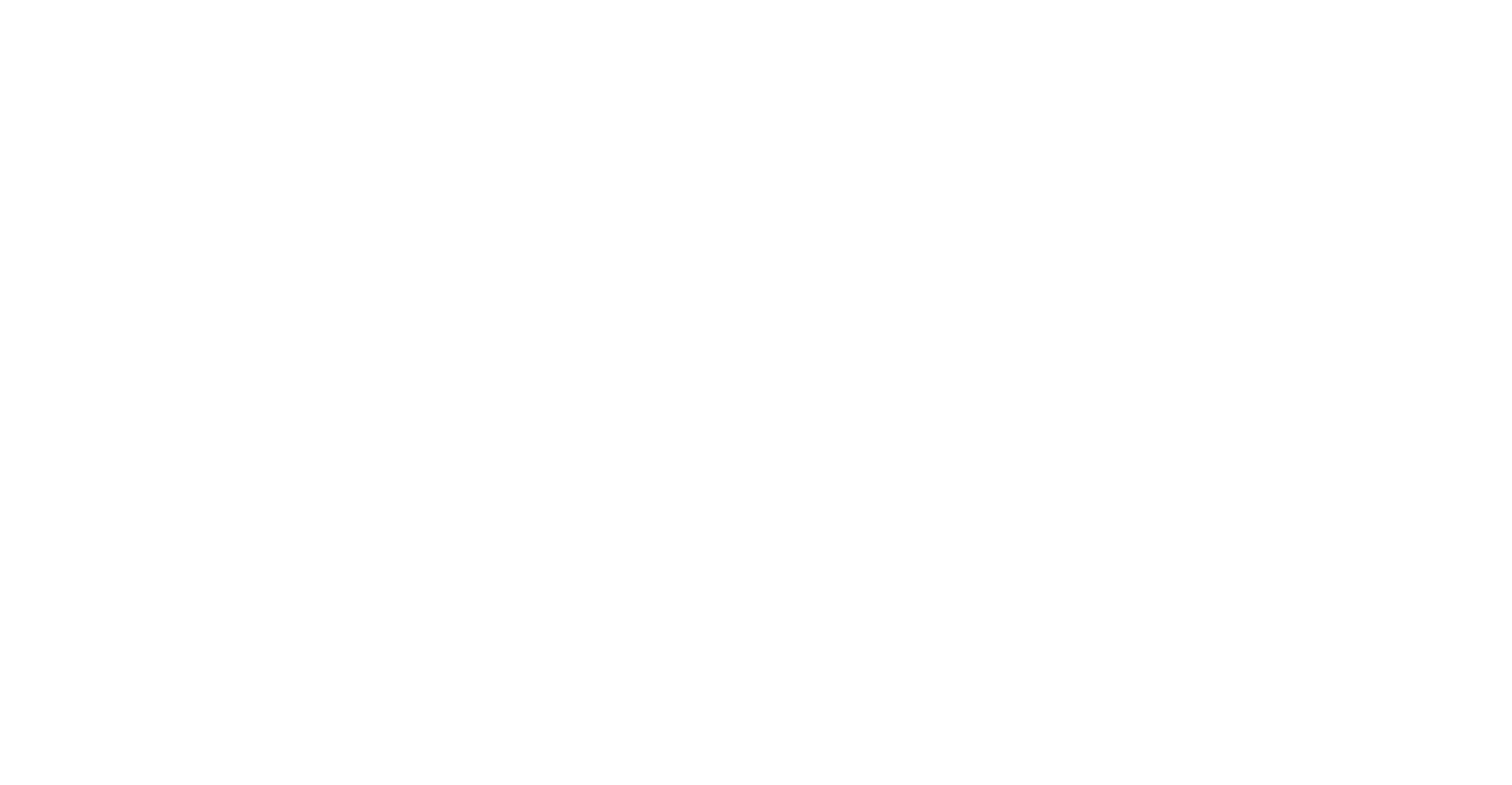 scroll, scrollTop: 0, scrollLeft: 0, axis: both 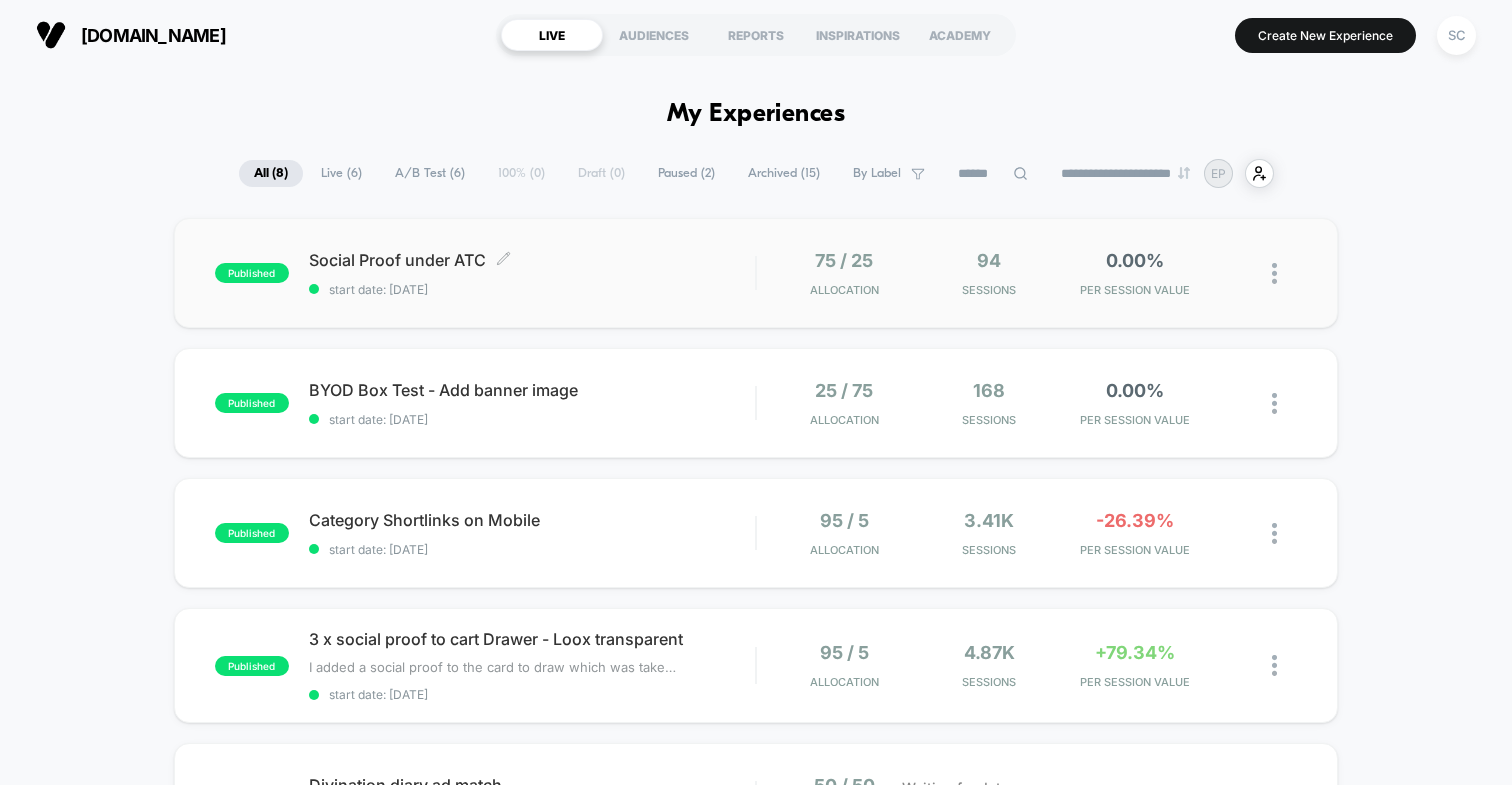 click on "start date: 7/6/2025" at bounding box center (532, 289) 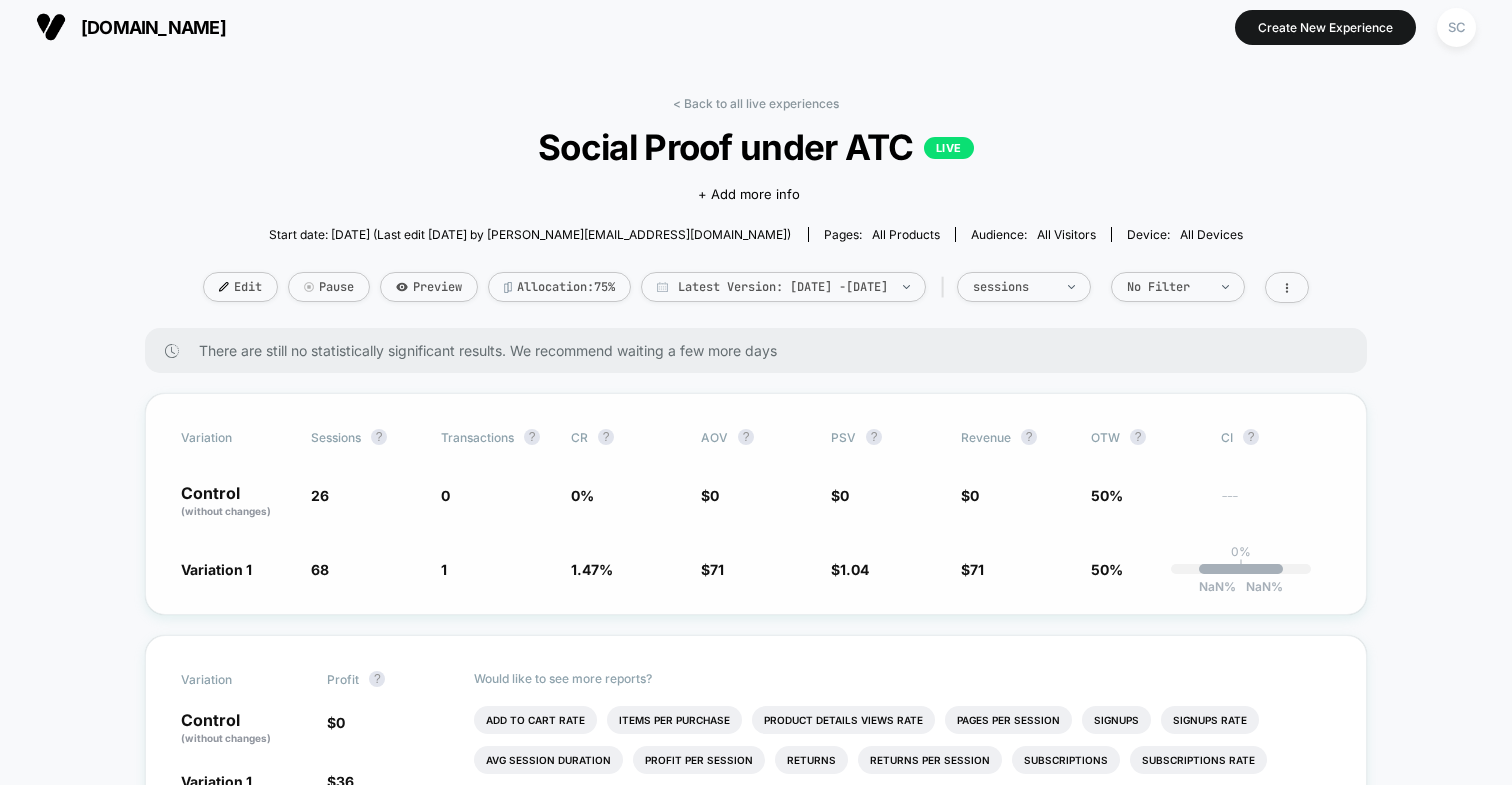 scroll, scrollTop: 0, scrollLeft: 0, axis: both 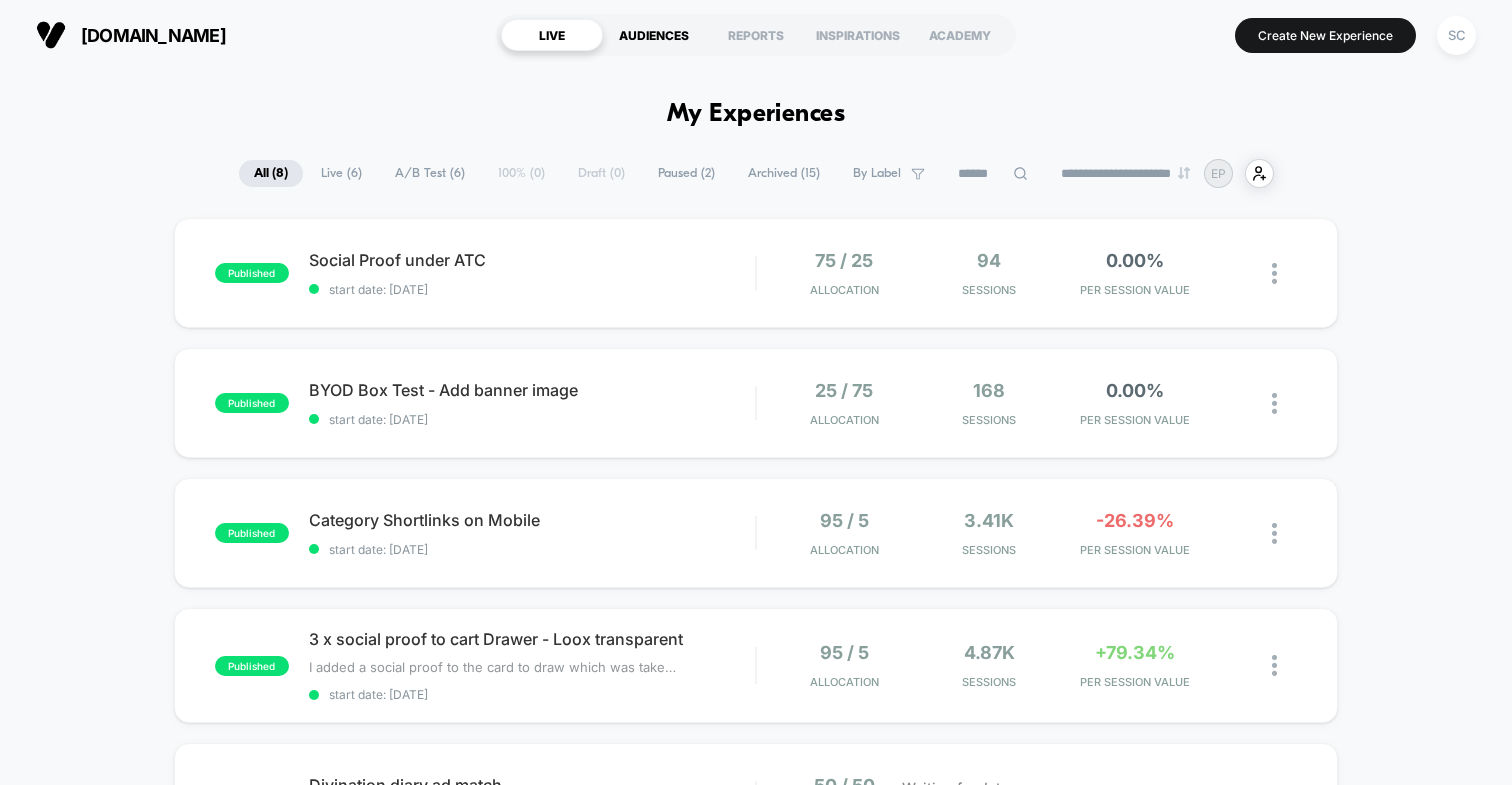 click on "AUDIENCES" at bounding box center (654, 35) 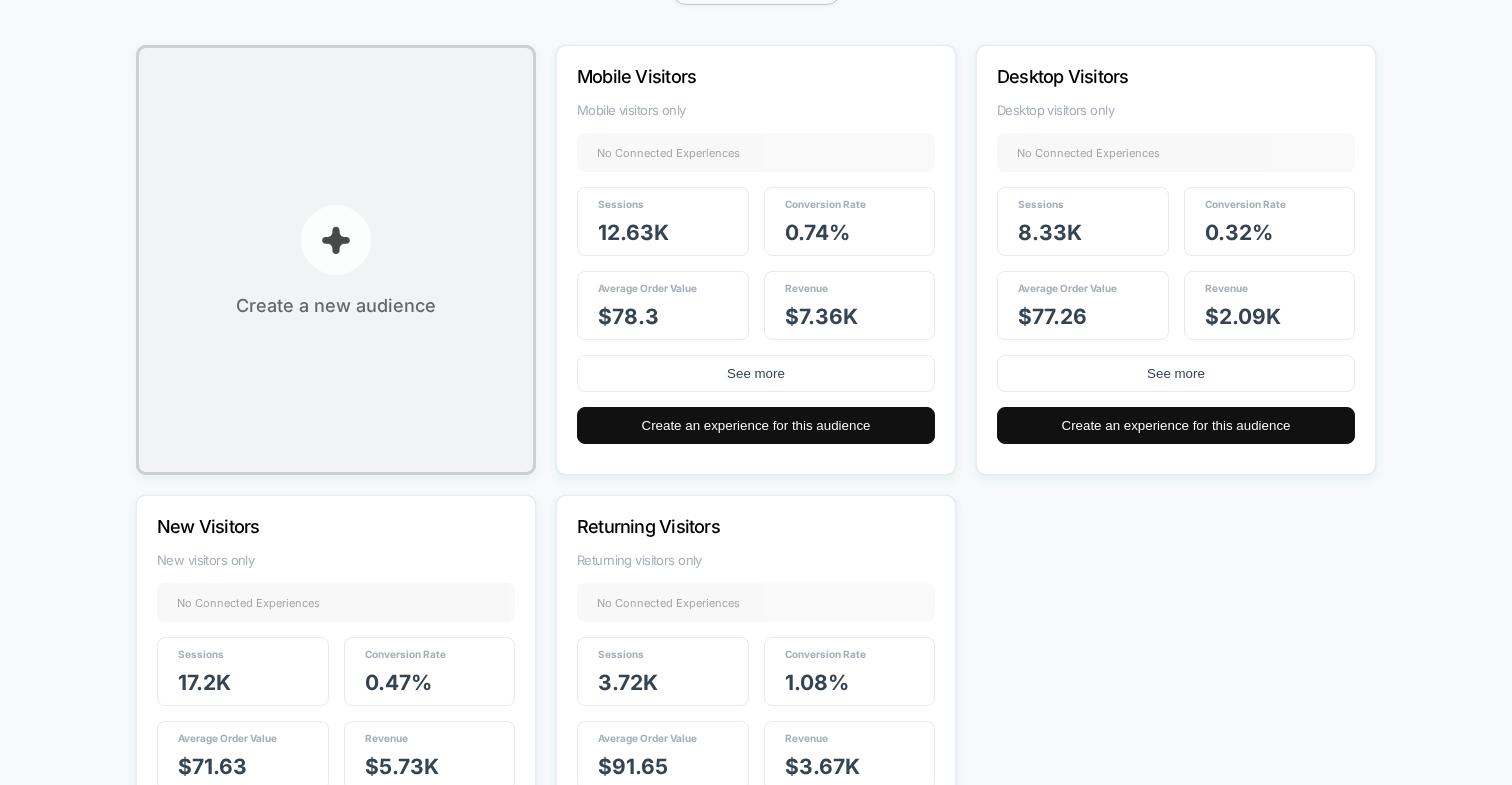 scroll, scrollTop: 437, scrollLeft: 0, axis: vertical 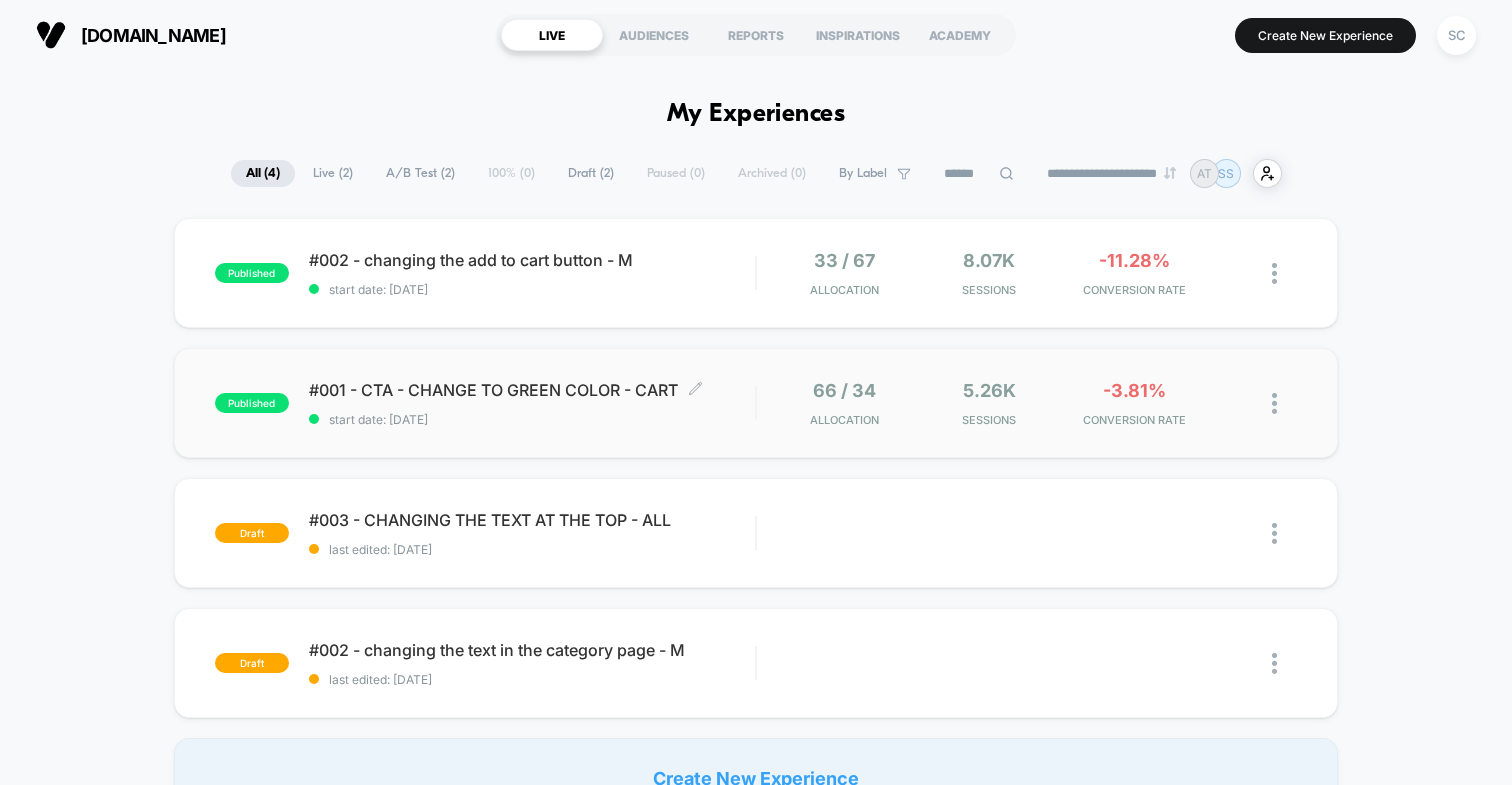 click on "#001 - CTA - CHANGE TO GREEN COLOR - CART Click to edit experience details" at bounding box center [532, 390] 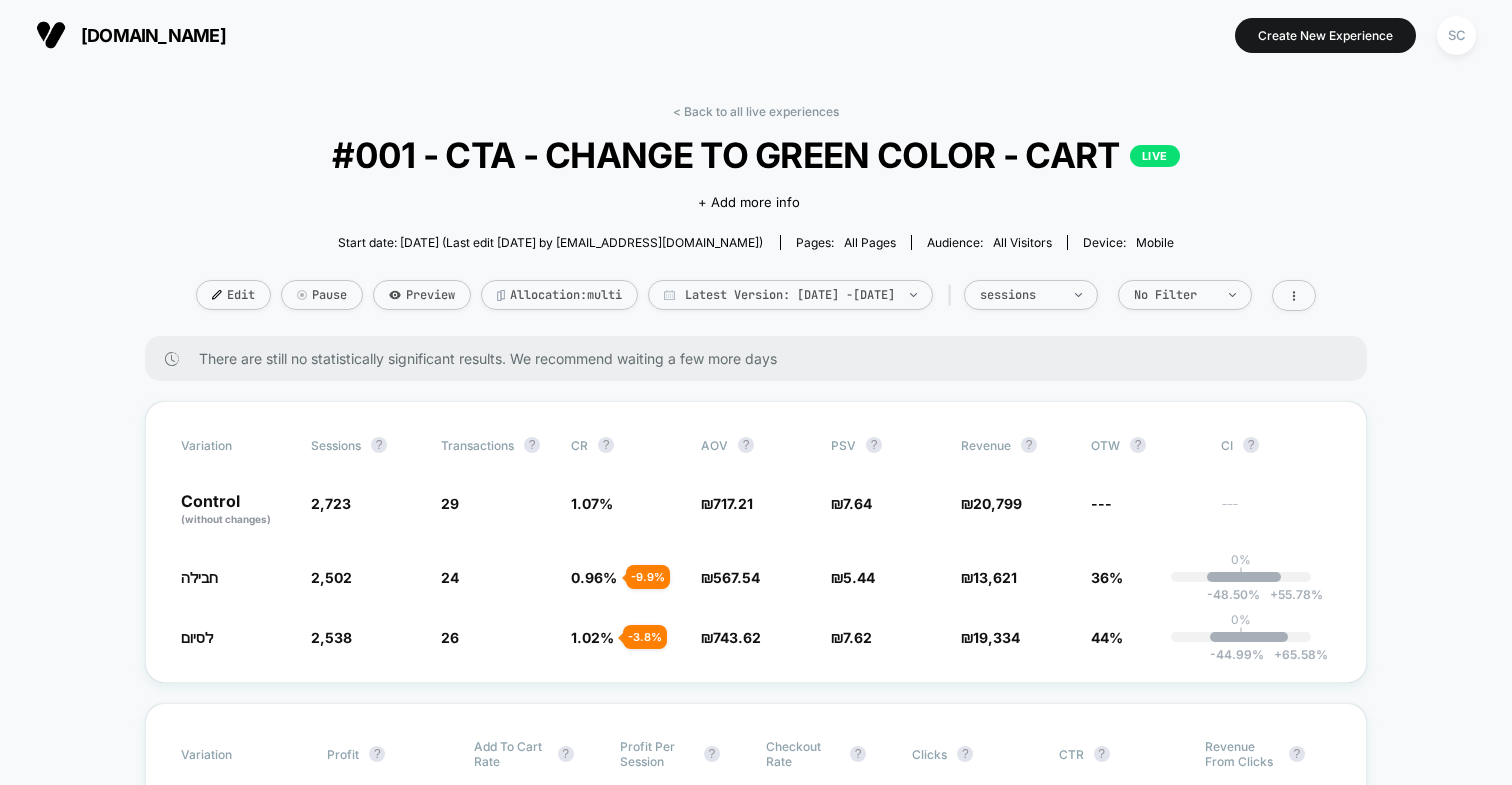 scroll, scrollTop: 27, scrollLeft: 0, axis: vertical 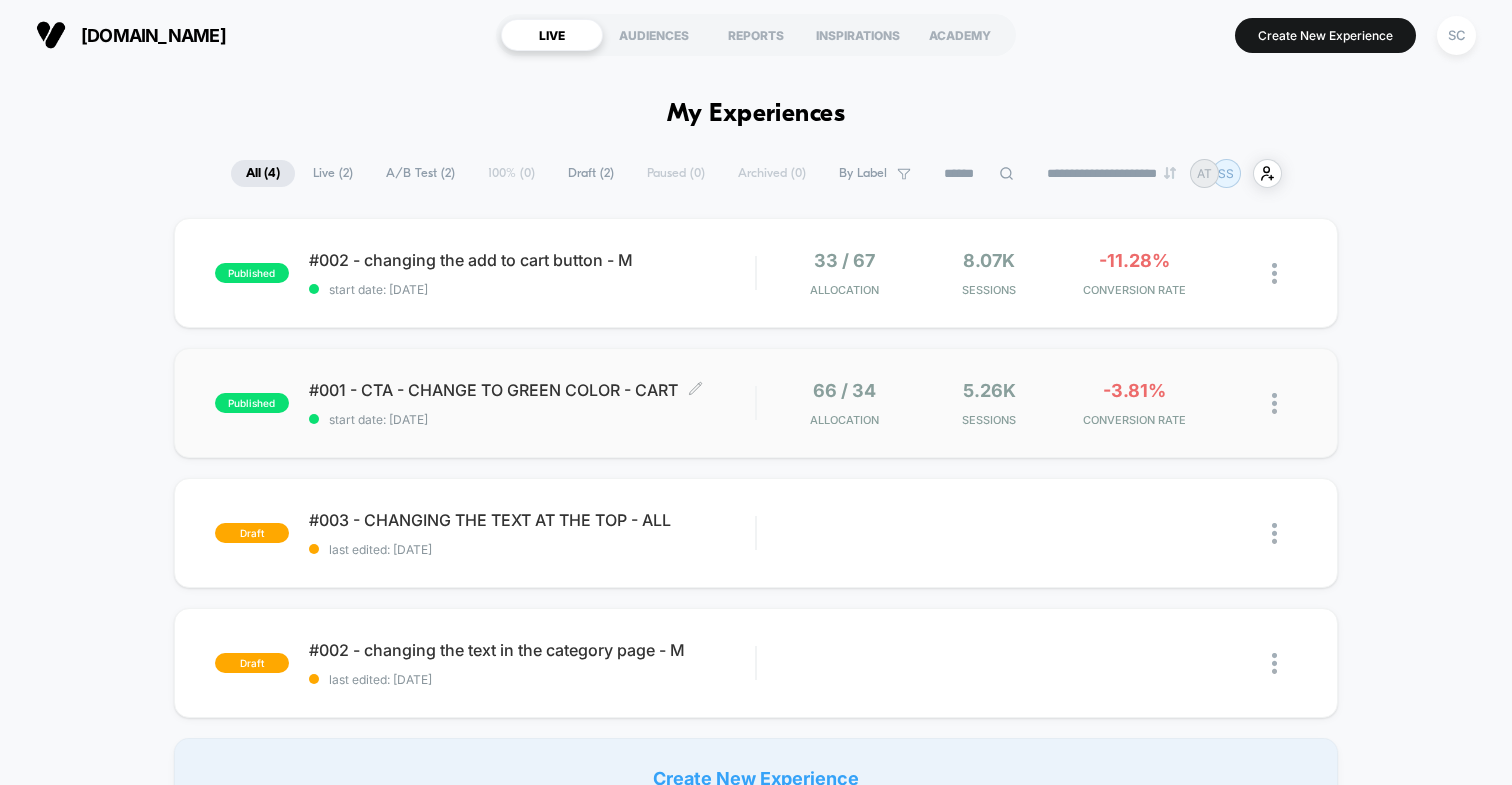 click on "start date: 7/3/2025" at bounding box center [532, 419] 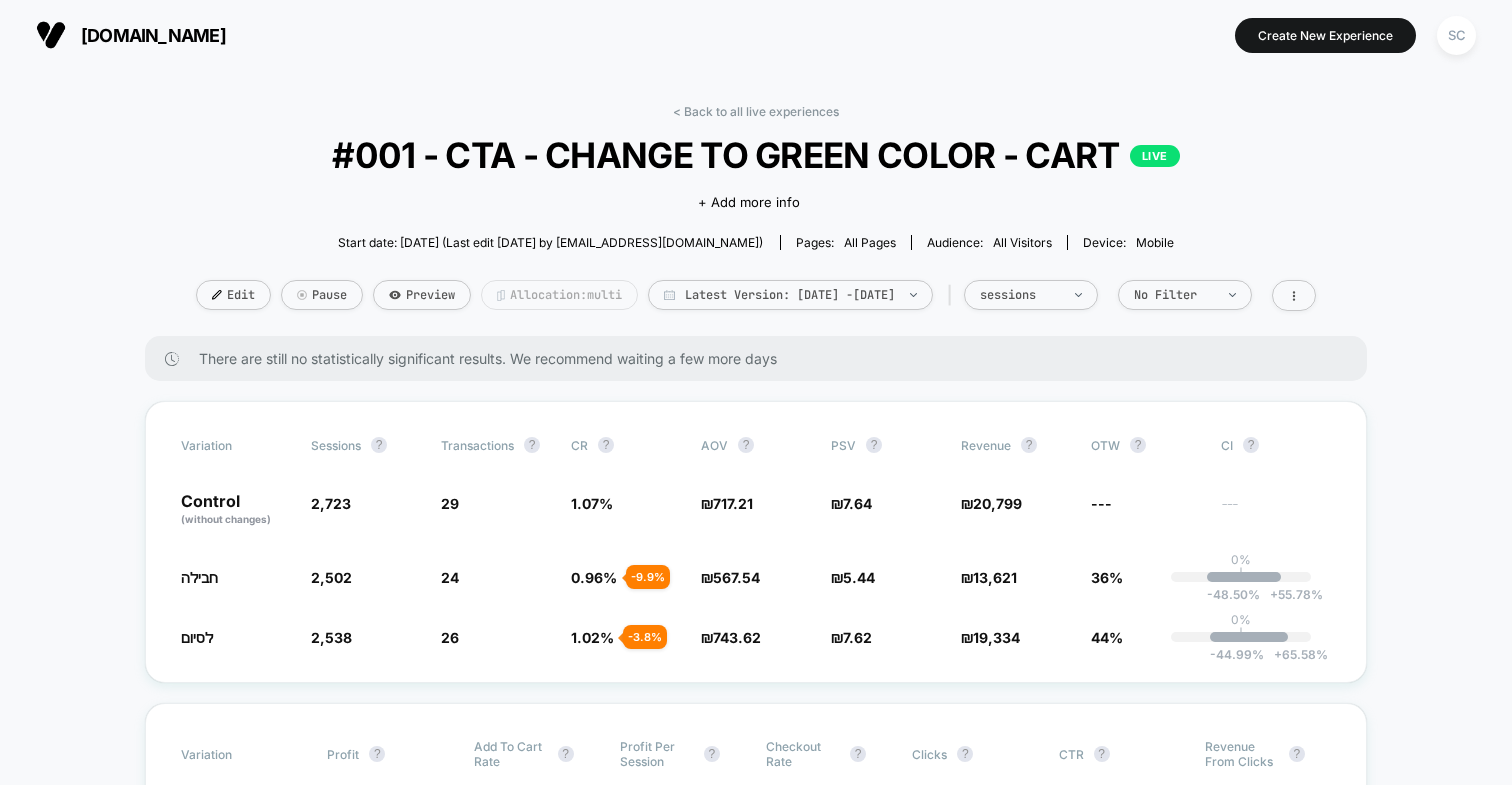 click on "Allocation:  multi" at bounding box center (559, 295) 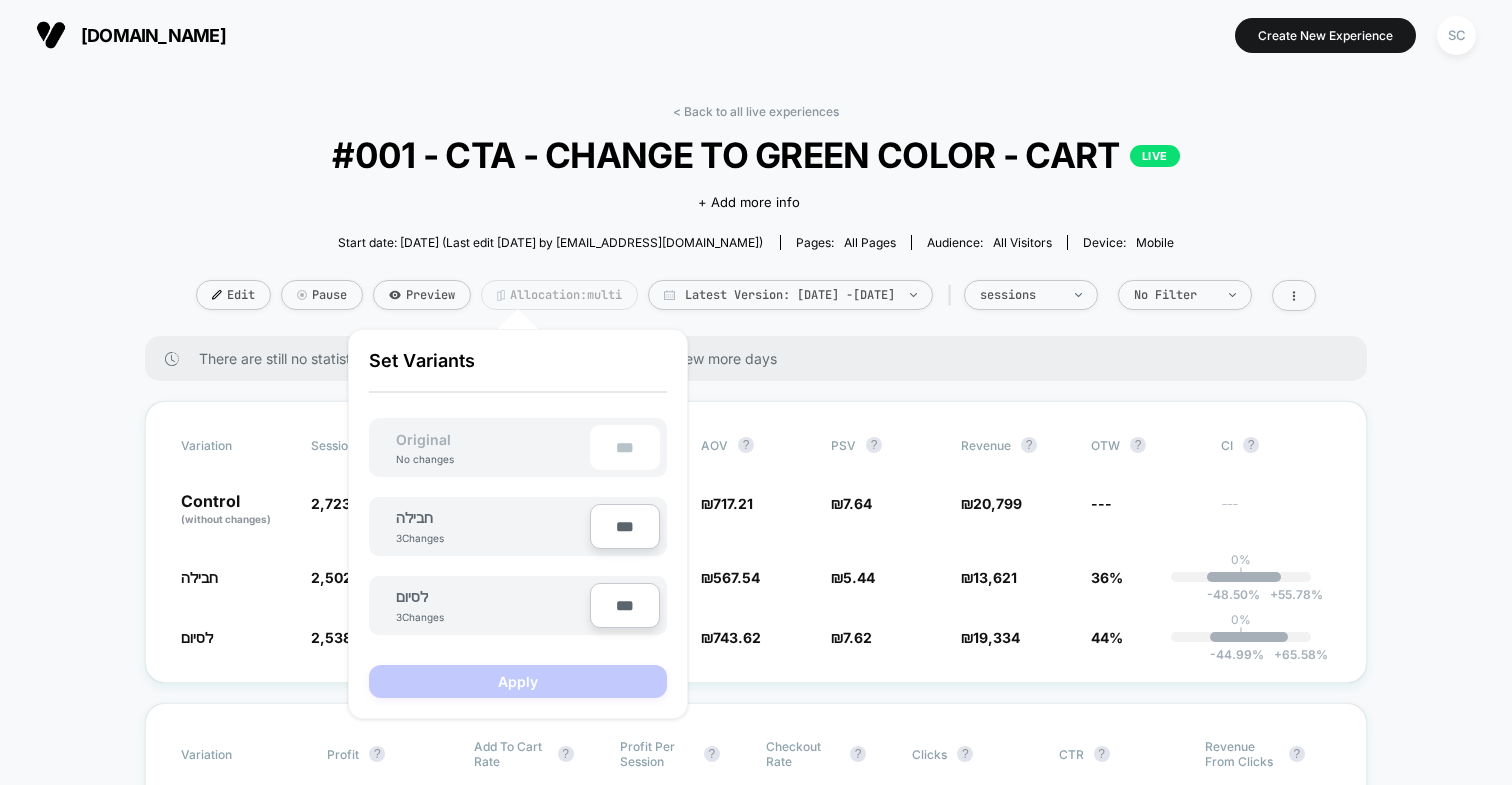 click on "Allocation:  multi" at bounding box center [559, 295] 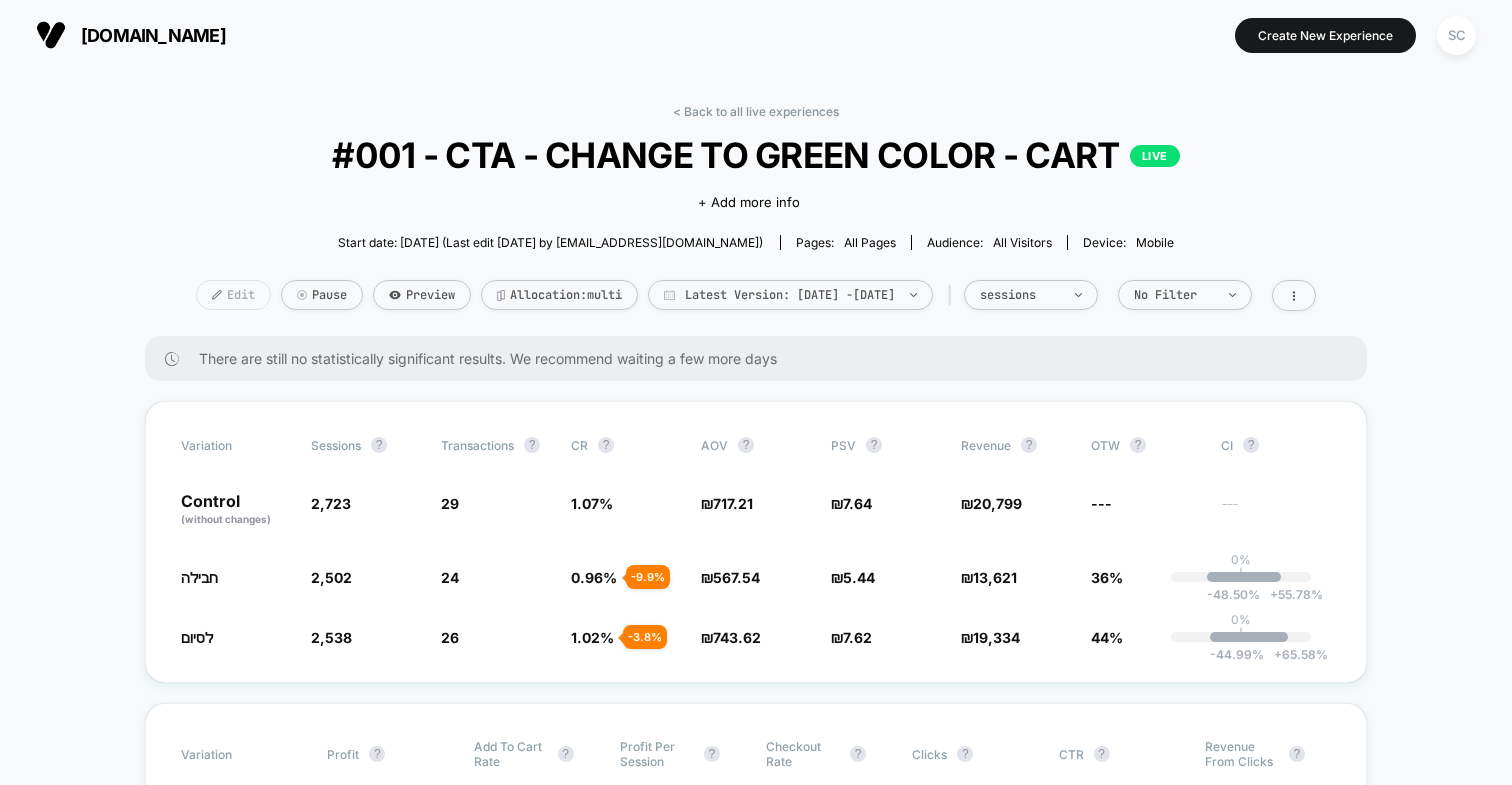 click at bounding box center (217, 295) 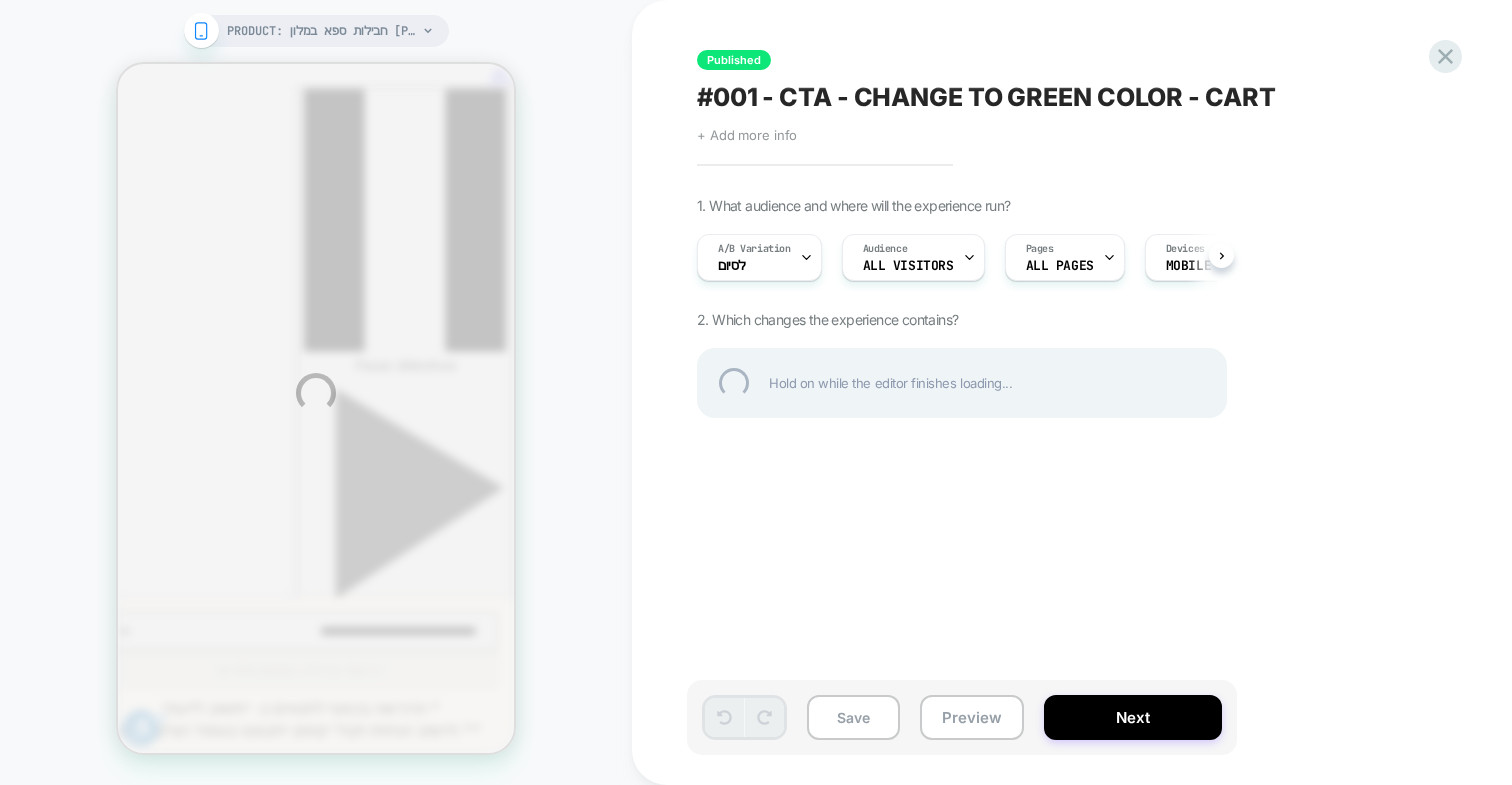 scroll, scrollTop: 0, scrollLeft: 0, axis: both 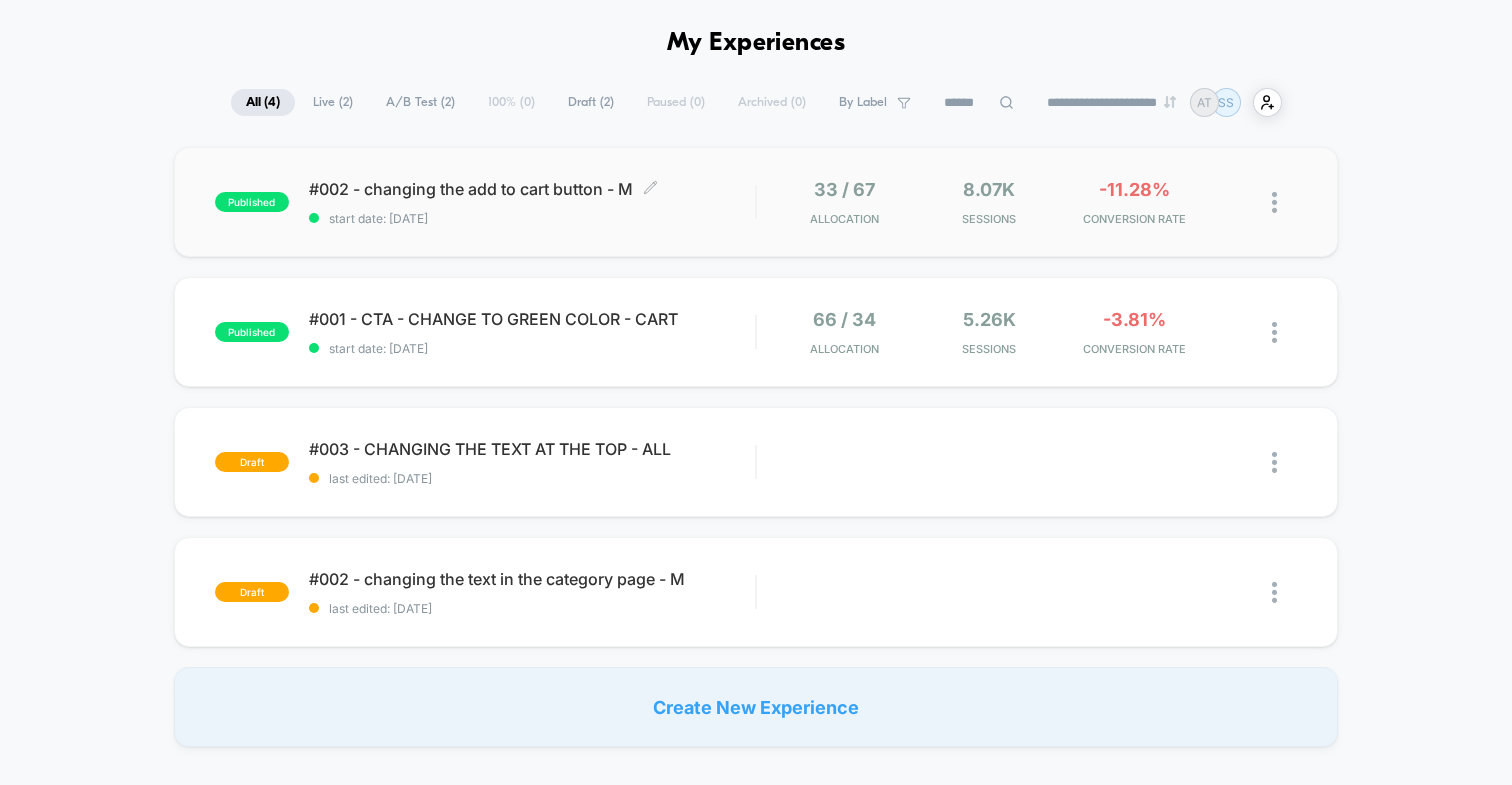 click on "start date: 7/3/2025" at bounding box center [532, 218] 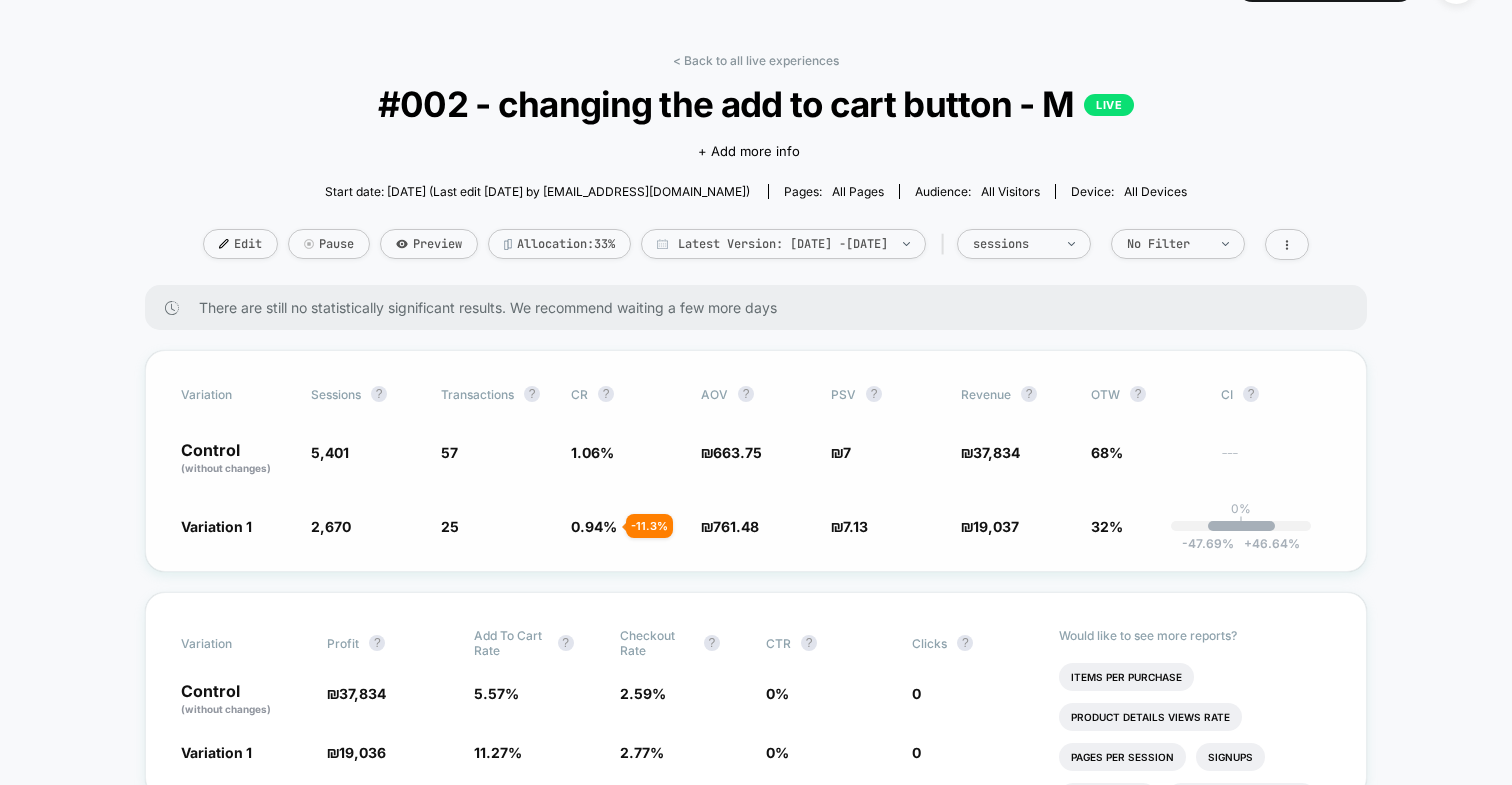 scroll, scrollTop: 54, scrollLeft: 0, axis: vertical 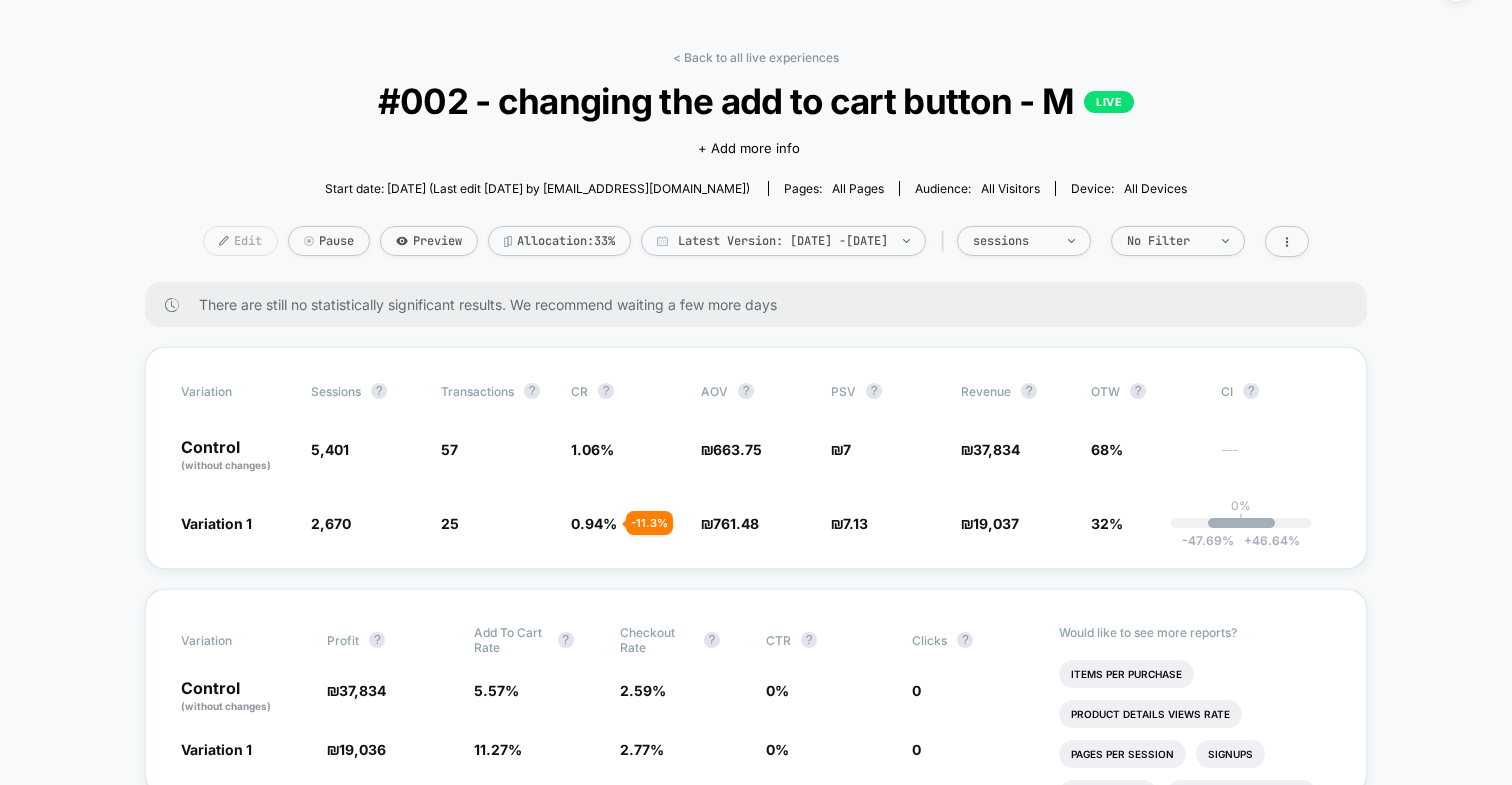 click on "Edit" at bounding box center [240, 241] 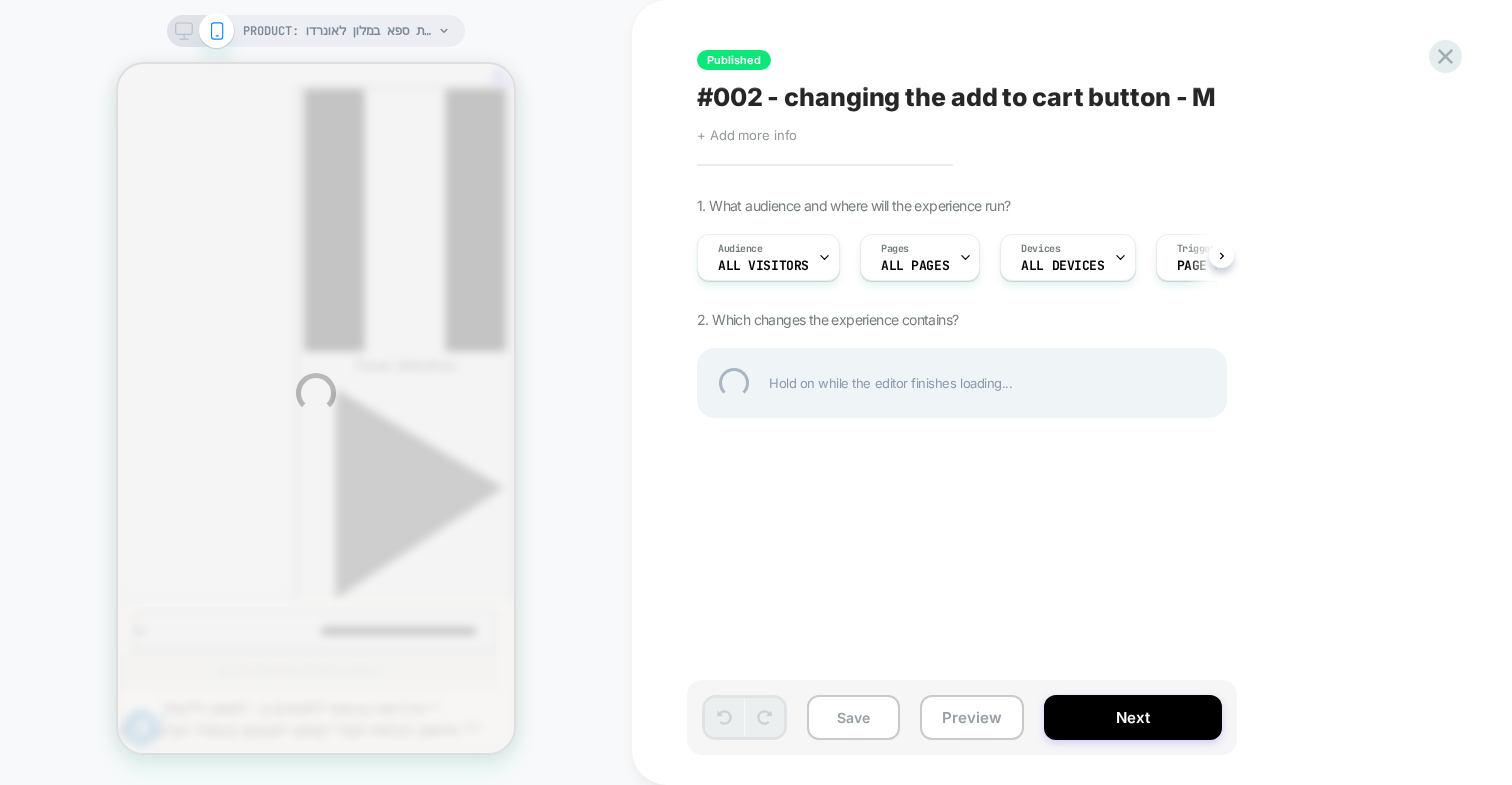 scroll, scrollTop: 0, scrollLeft: 0, axis: both 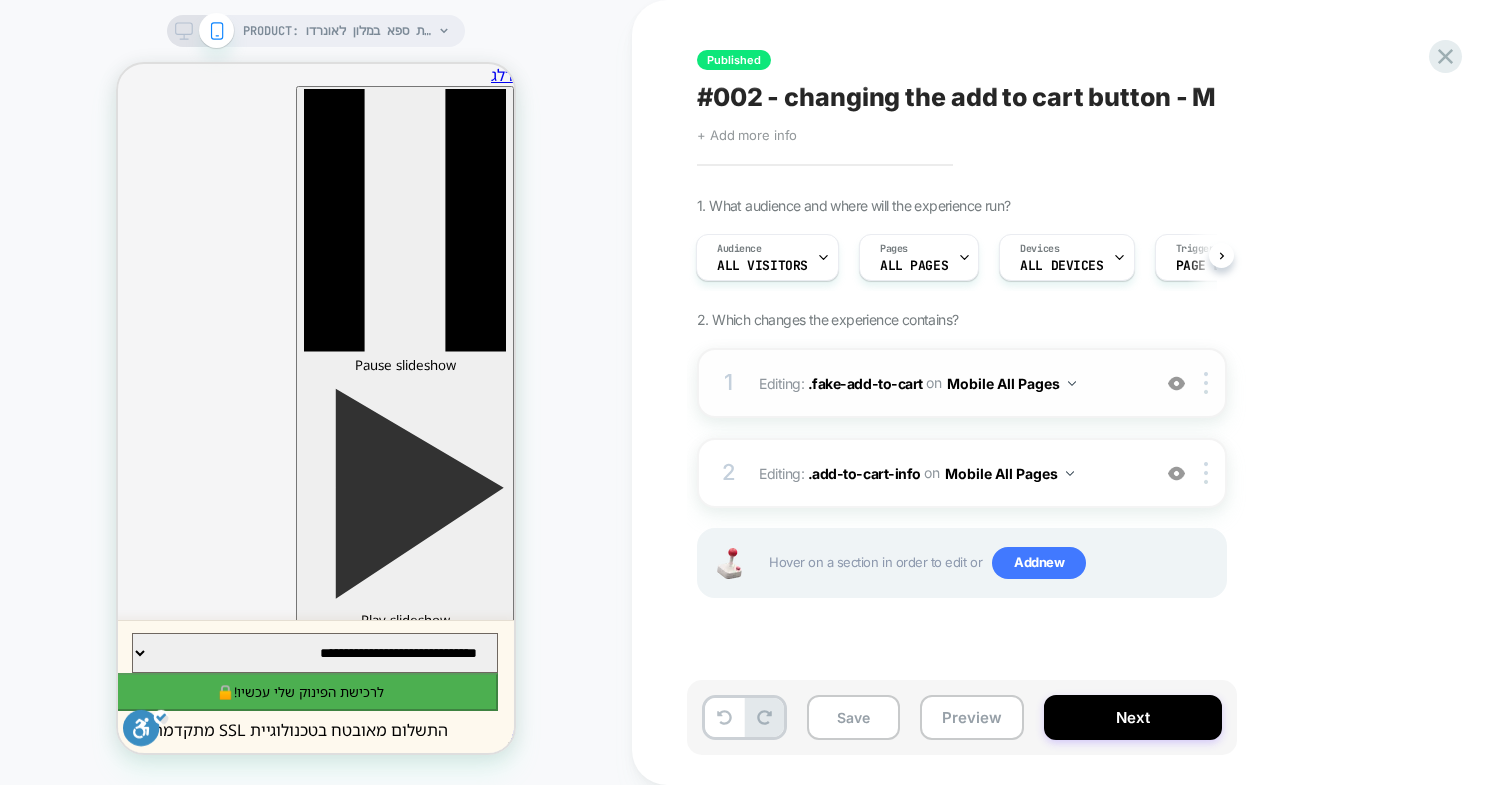 click at bounding box center (1176, 383) 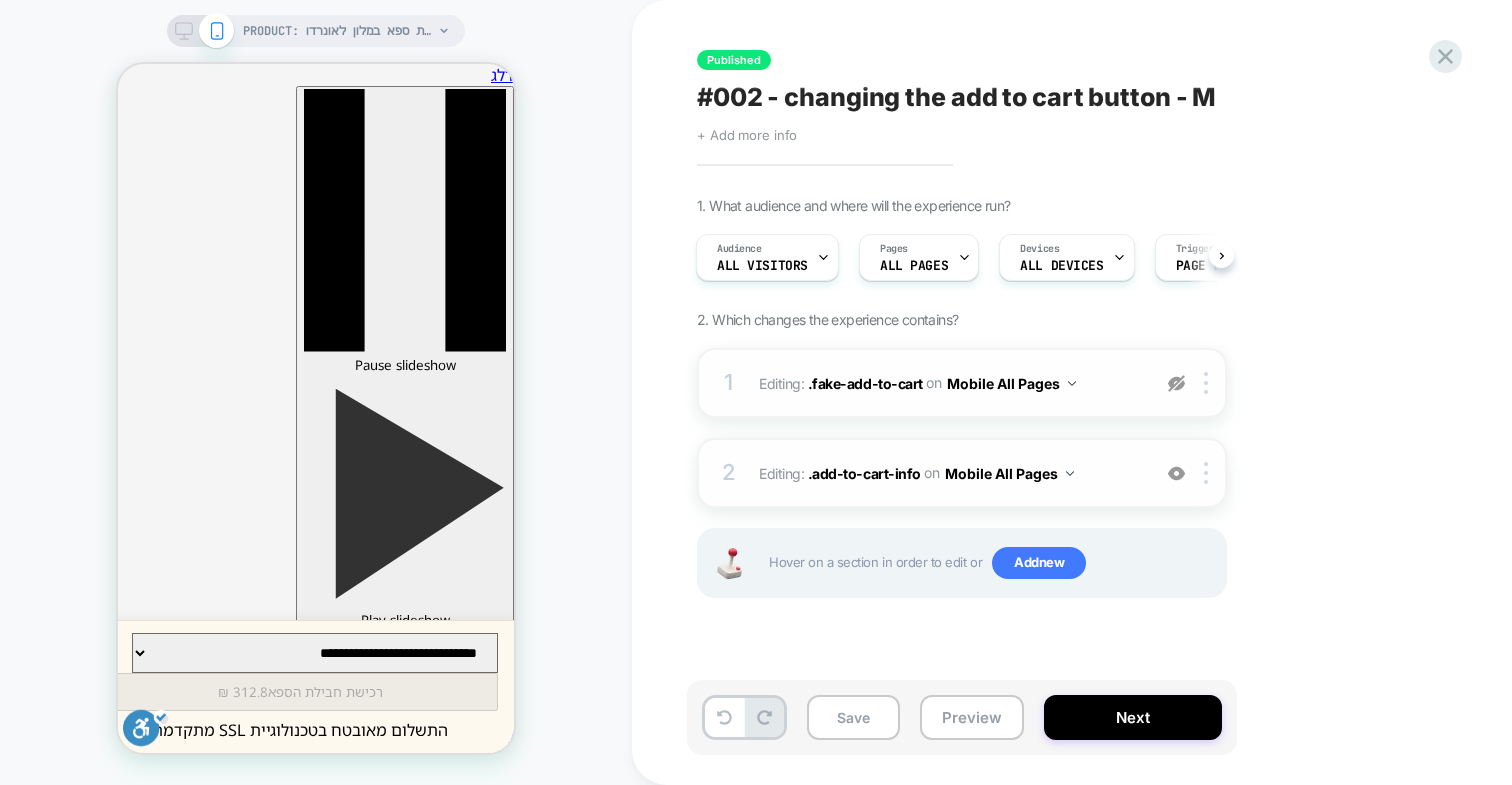 click at bounding box center [1176, 473] 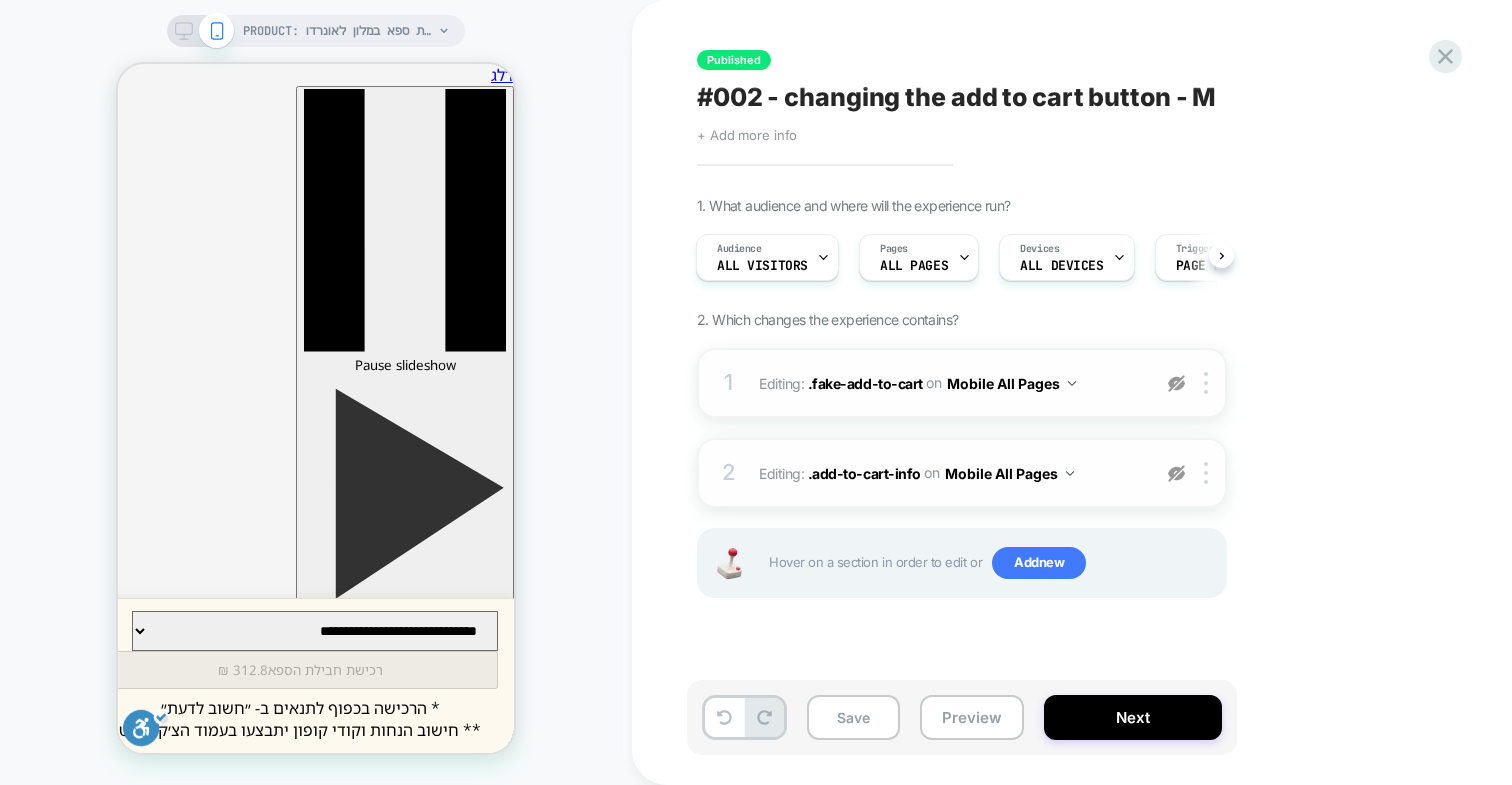 click at bounding box center [1176, 383] 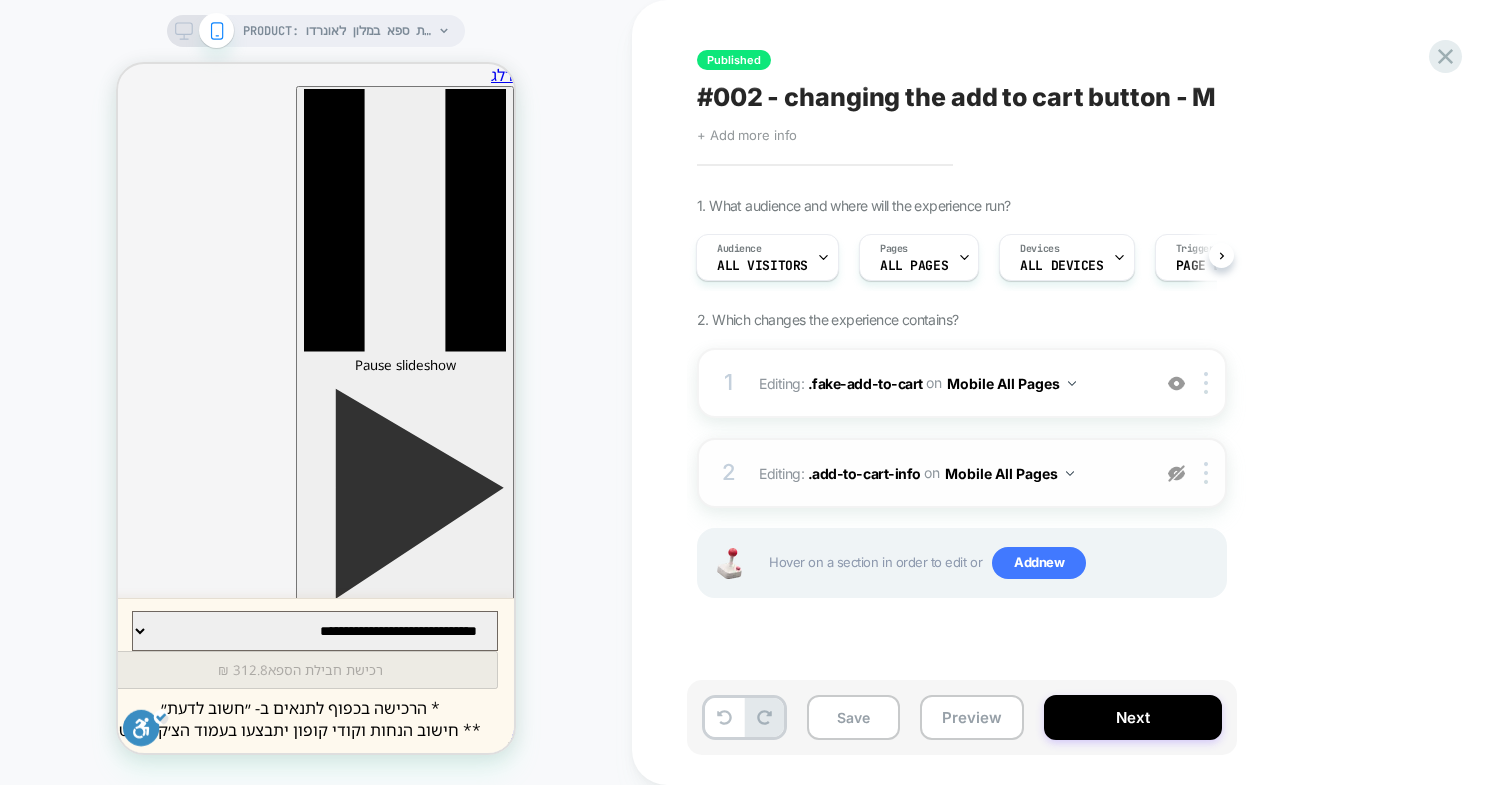 click on "2 Editing :   .add-to-cart-info .add-to-cart-info   on Mobile All Pages Delete" at bounding box center [962, 473] 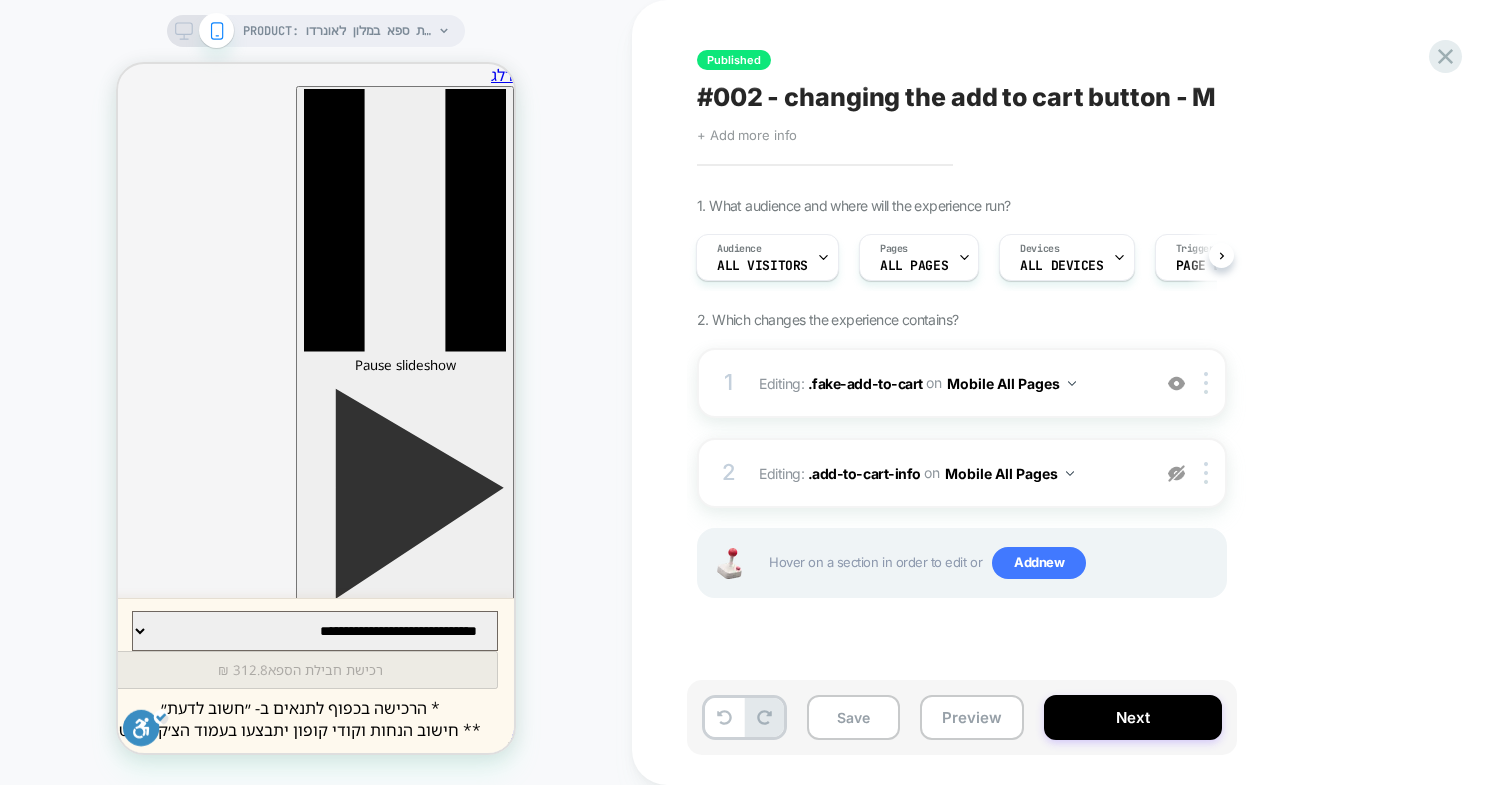 click at bounding box center (1176, 473) 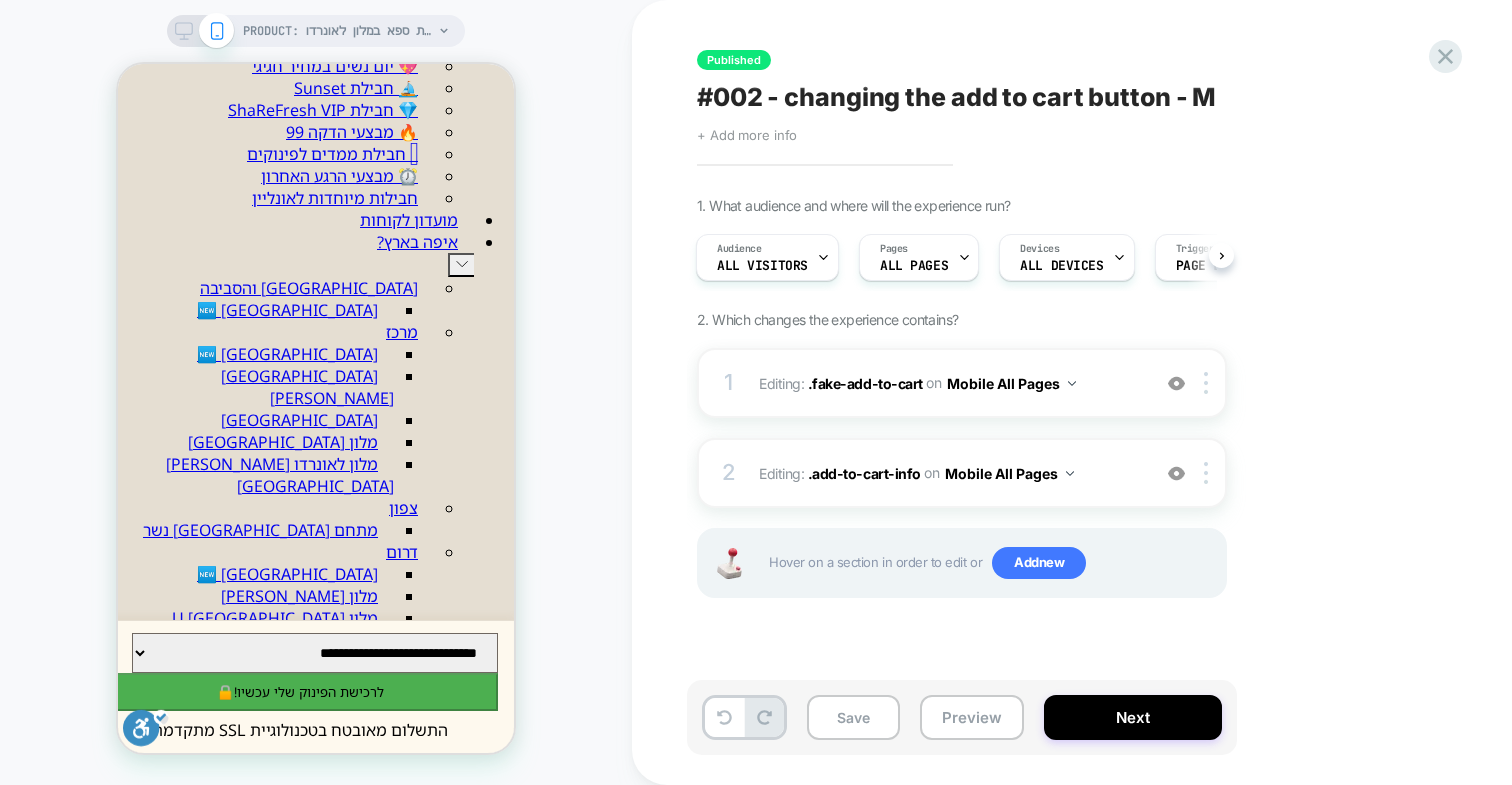scroll, scrollTop: 0, scrollLeft: -1, axis: horizontal 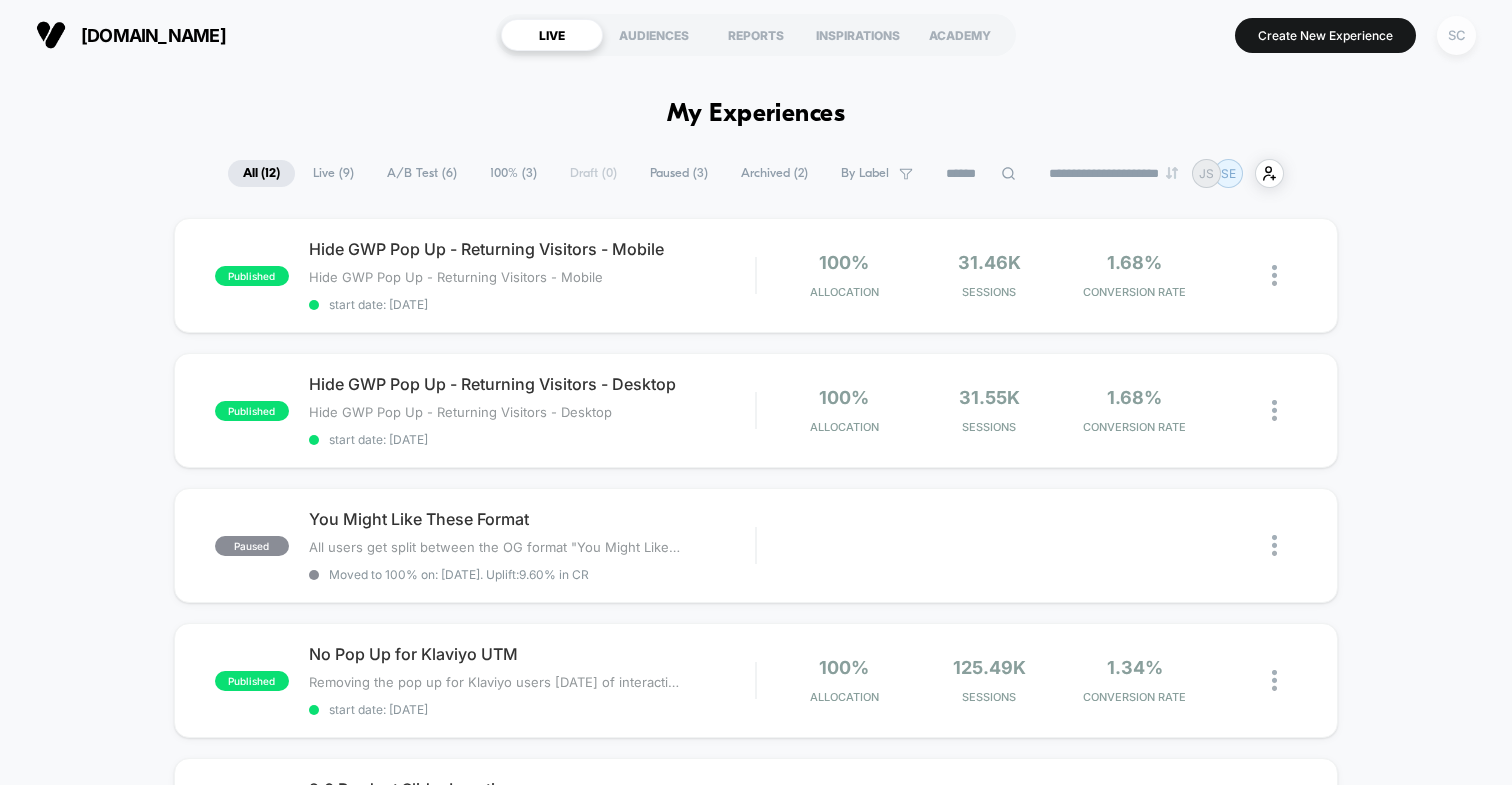 click on "SC" at bounding box center [1456, 35] 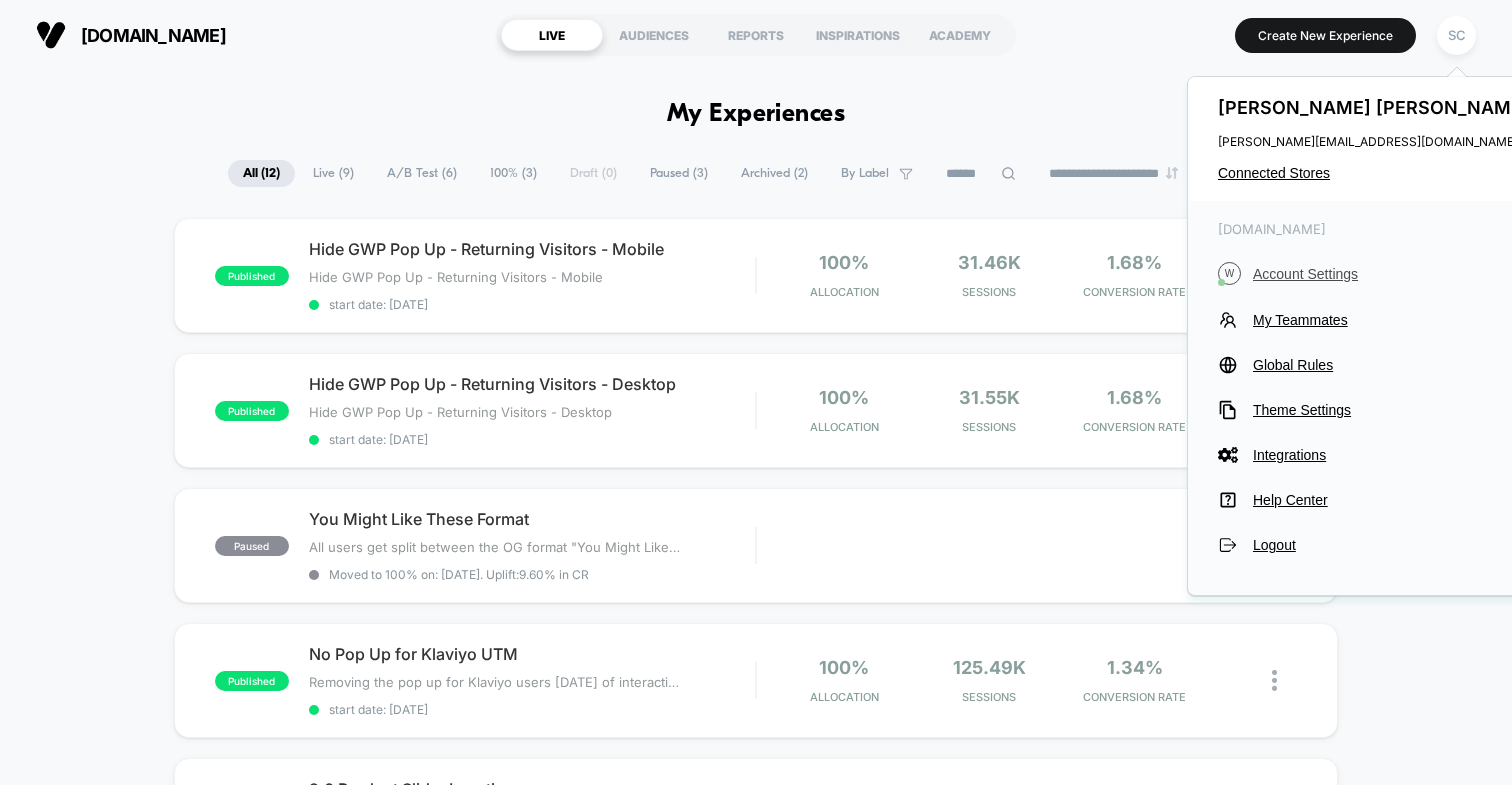 drag, startPoint x: 1300, startPoint y: 173, endPoint x: 1291, endPoint y: 265, distance: 92.43917 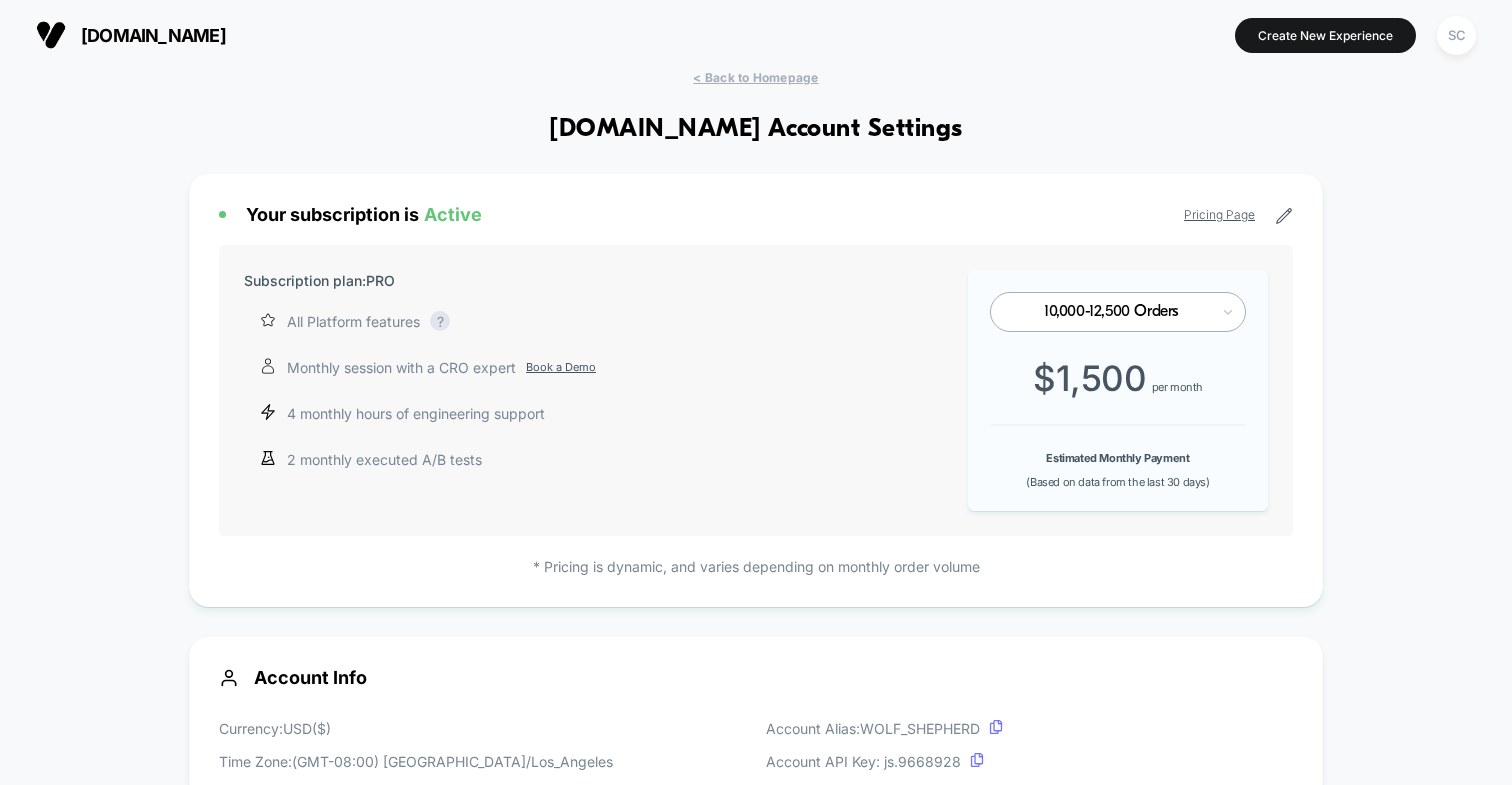 scroll, scrollTop: 270, scrollLeft: 0, axis: vertical 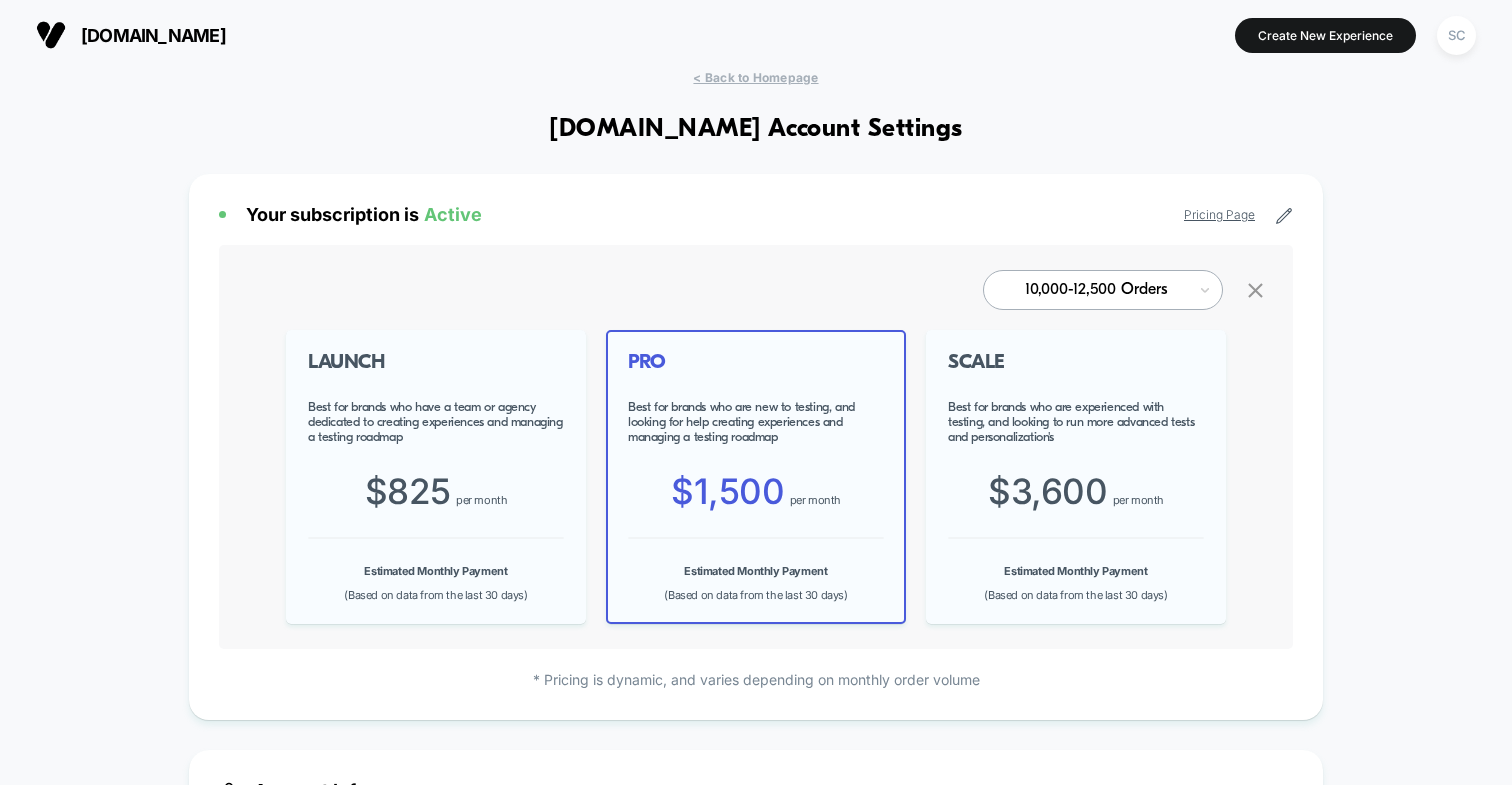 click on "LAUNCH Best for brands who have a team or agency dedicated to creating experiences and managing a testing roadmap $ 825 per month Estimated Monthly Payment (Based on data from the last 30 days)" at bounding box center (436, 477) 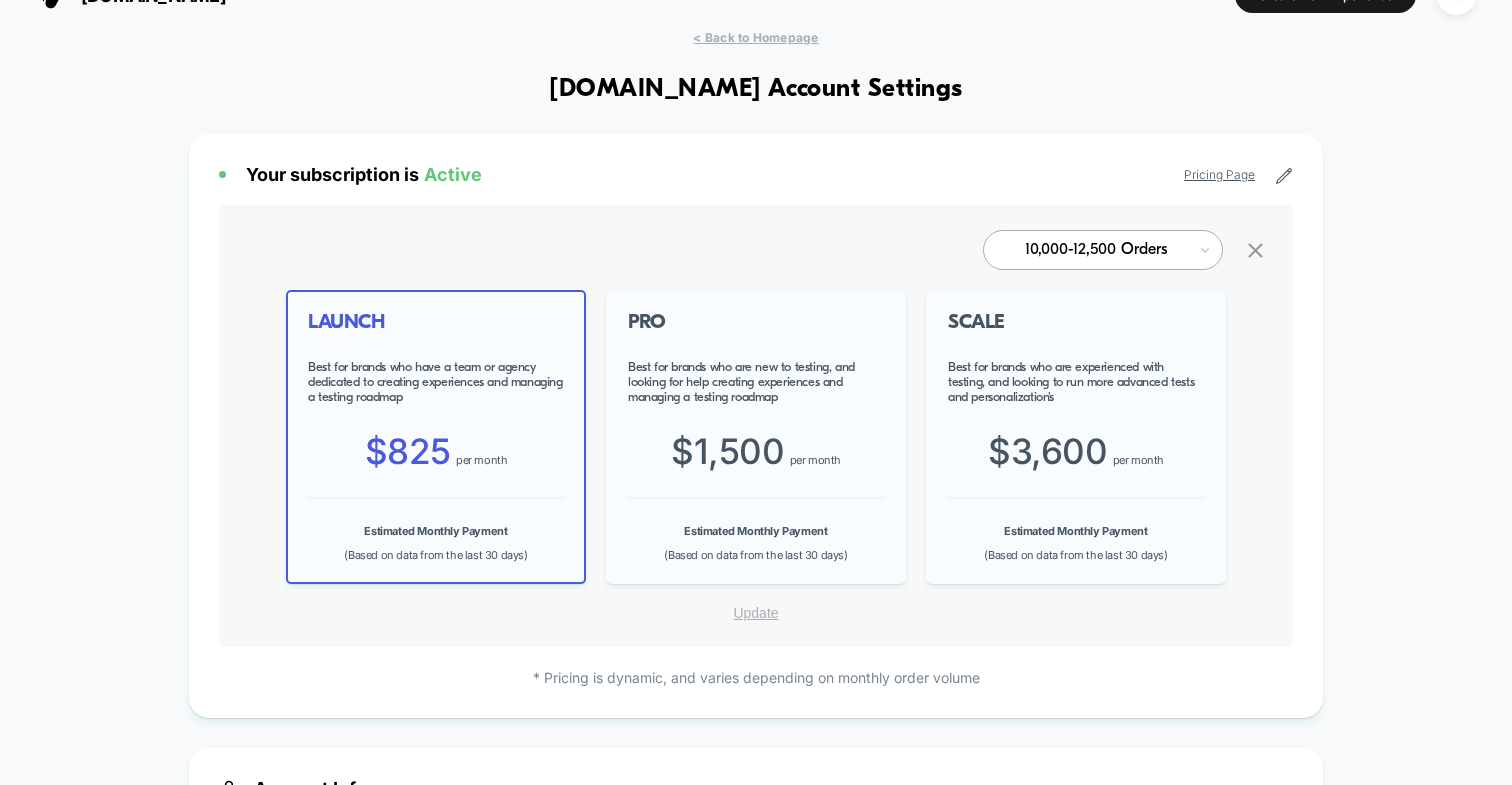 scroll, scrollTop: 29, scrollLeft: 0, axis: vertical 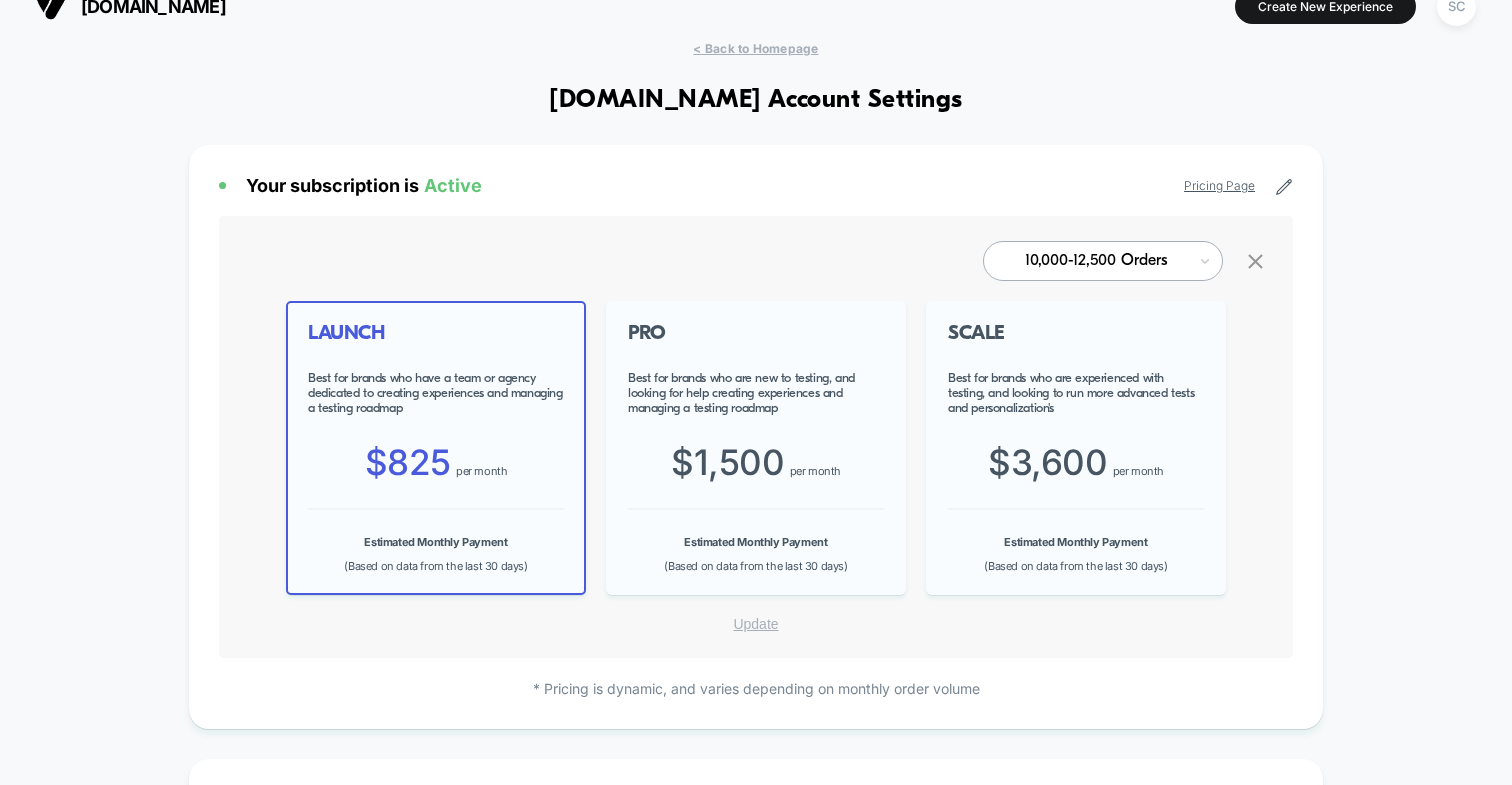 click on "< Back to Homepage [DOMAIN_NAME] Account Settings Your subscription is  Active Pricing Page 10,000-12,500 Orders LAUNCH Best for brands who have a team or agency dedicated to creating experiences and managing a testing roadmap $ 825 per month Estimated Monthly Payment (Based on data from the last 30 days) PRO Best for brands who are new to testing, and looking for help creating experiences and managing a testing roadmap $ 1,500 per month Estimated Monthly Payment (Based on data from the last 30 days) SCALE Best for brands who are experienced with testing, and looking to run more advanced tests and personalization's $ 3,600 per month Estimated Monthly Payment (Based on data from the last 30 days) Update * Pricing is dynamic, and varies depending on monthly order volume Account Info Currency:  USD  ( $ ) Time Zone:  (GMT-08:00) America/Los_Angeles Account Alias:  WOLF_SHEPHERD   Account API Key: js. 9668928   Catalog is  Synced Last Successful Sync:  60    minutes ago Sync Now Quick Preview Cache Expand" at bounding box center [756, 1387] 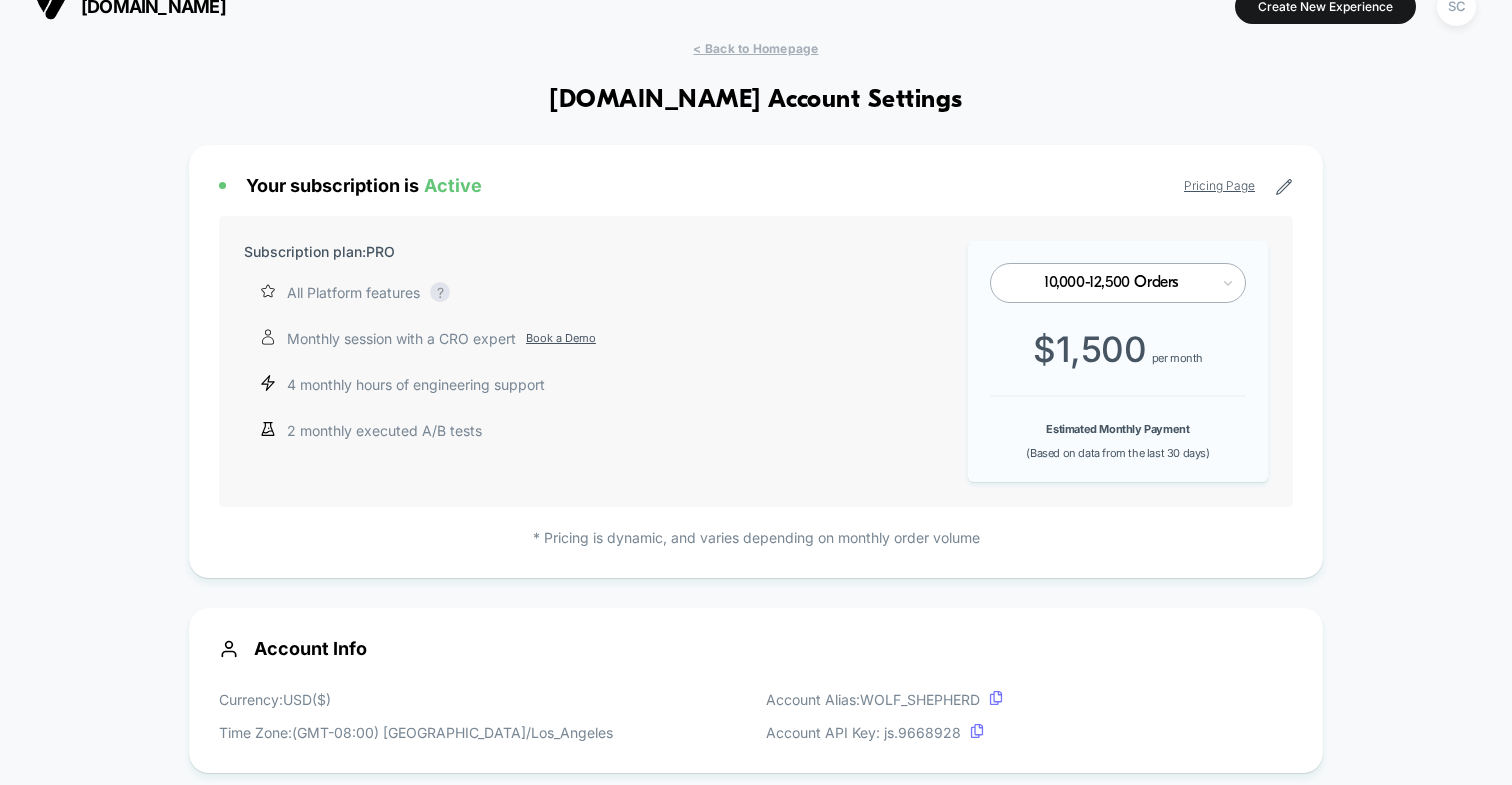click 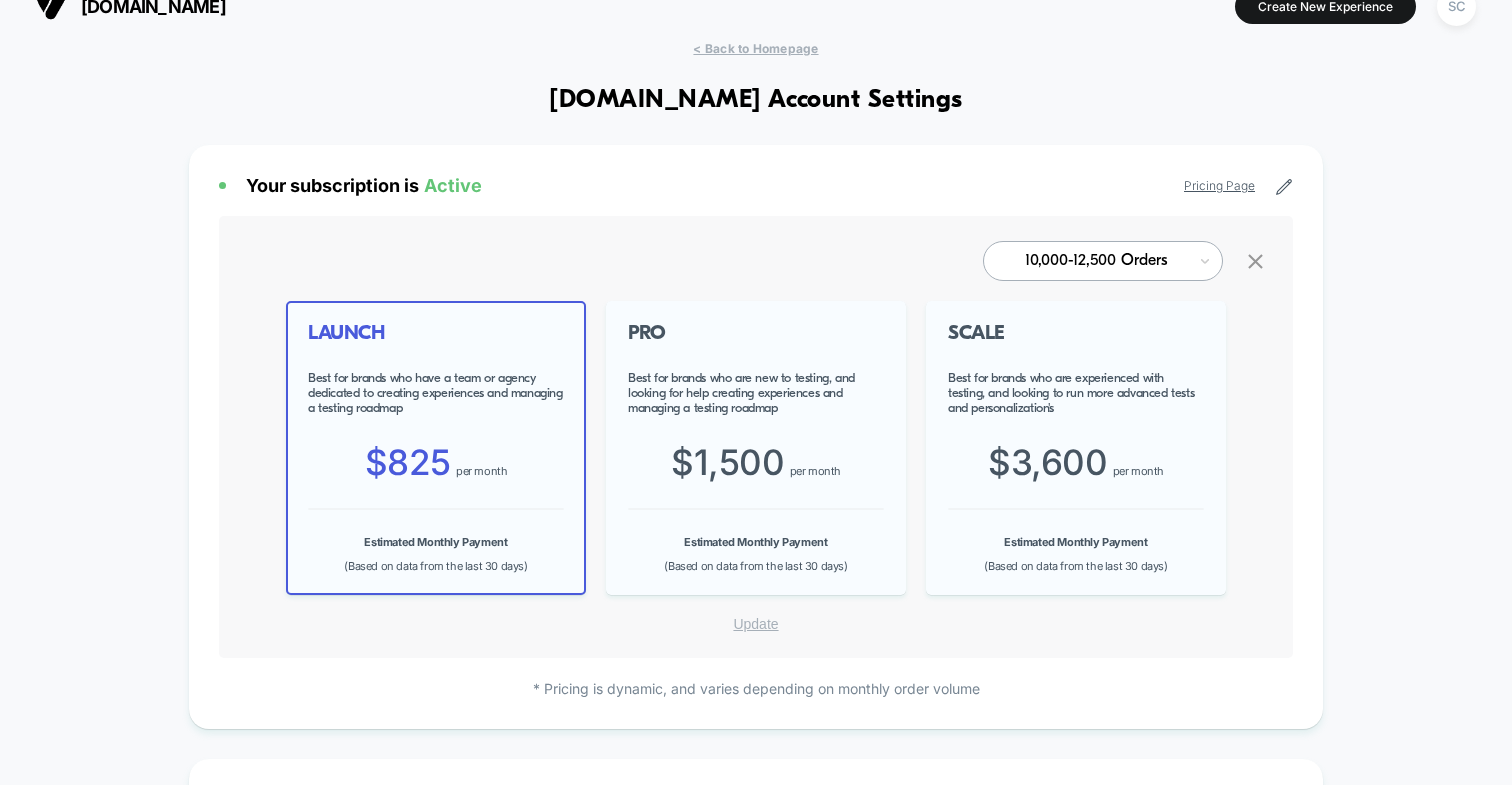 click on "Estimated Monthly Payment (Based on data from the last 30 days)" at bounding box center [436, 554] 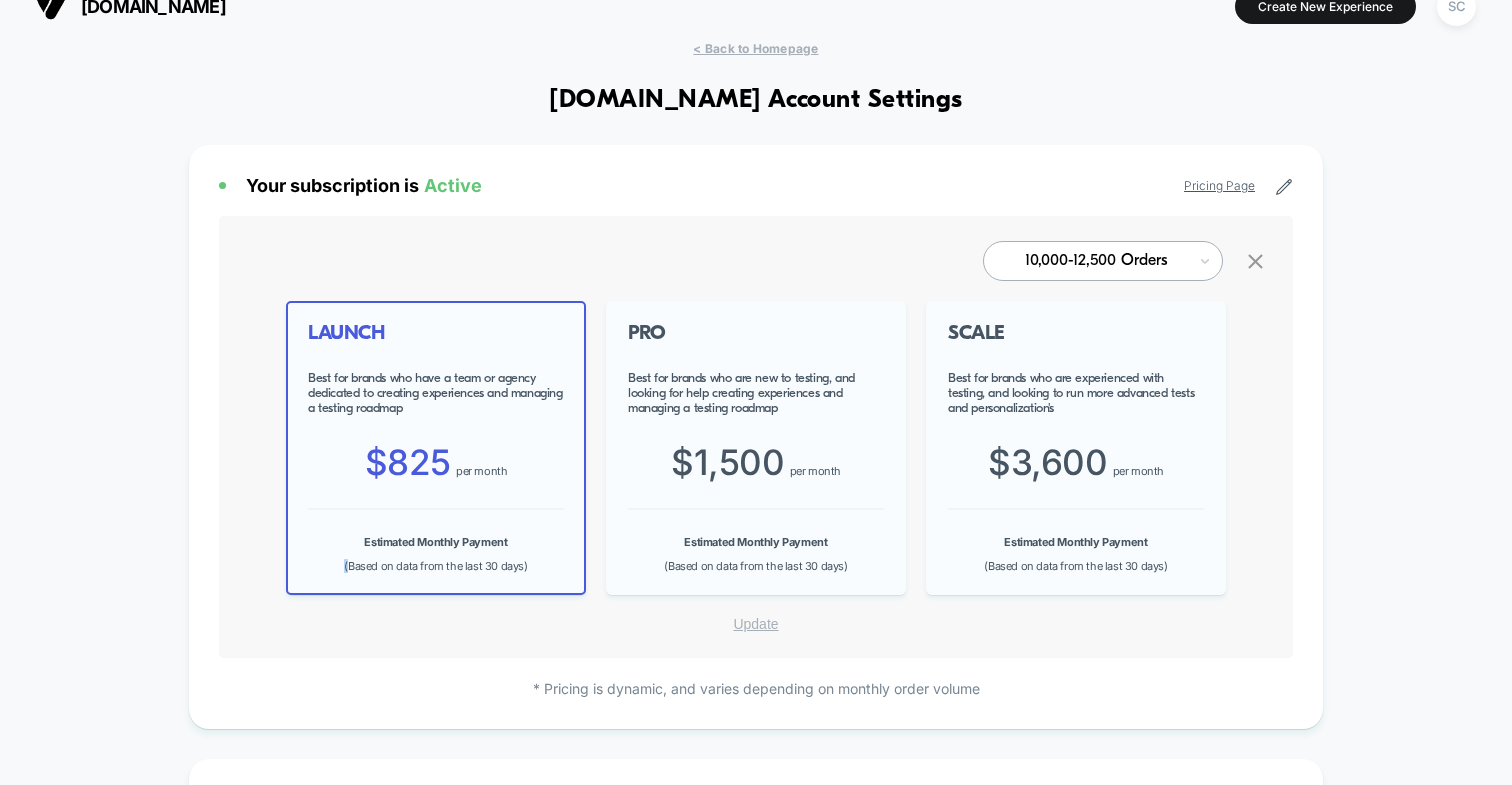 click on "Estimated Monthly Payment (Based on data from the last 30 days)" at bounding box center (436, 554) 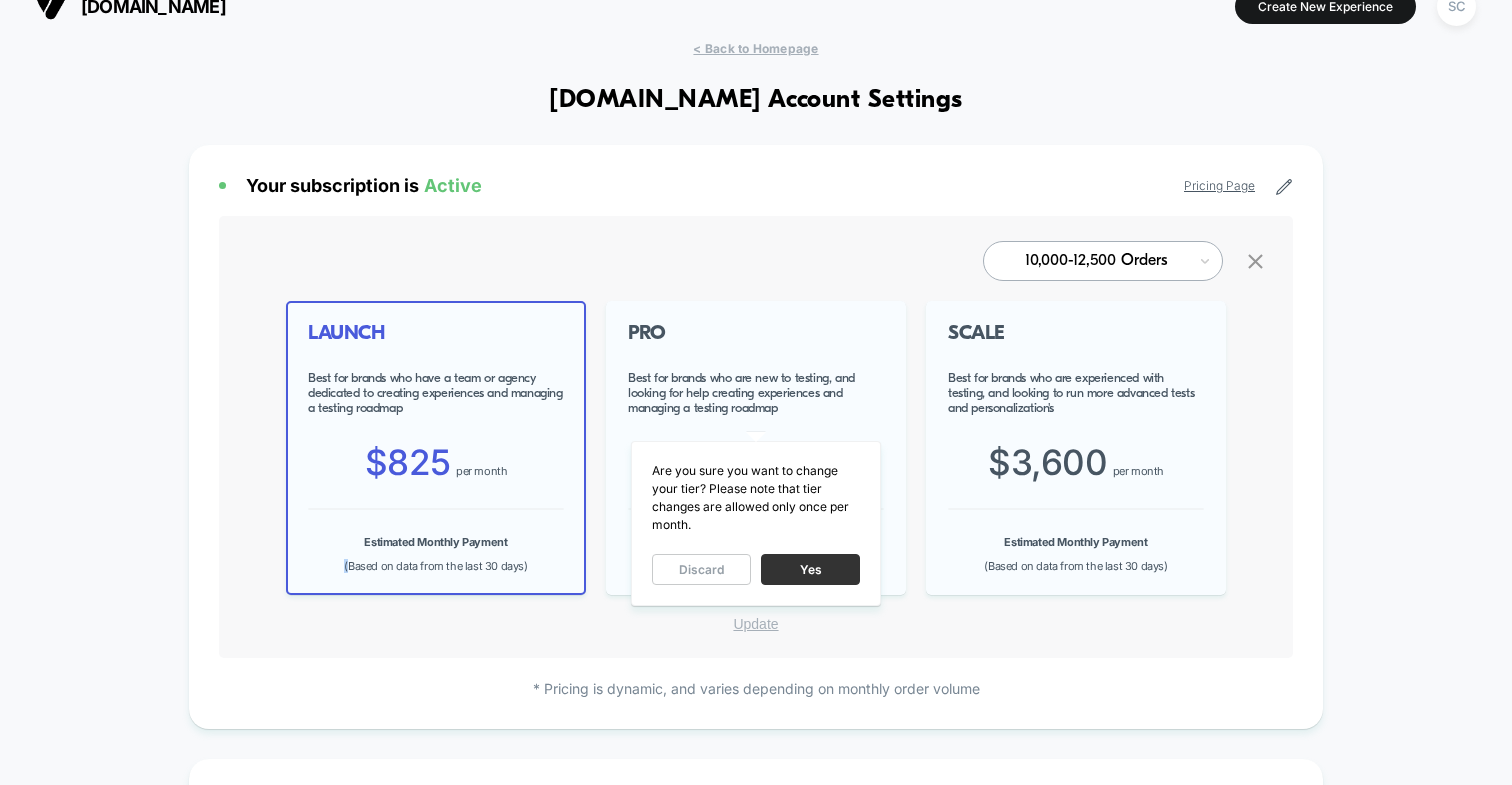 click on "Yes" at bounding box center [810, 569] 